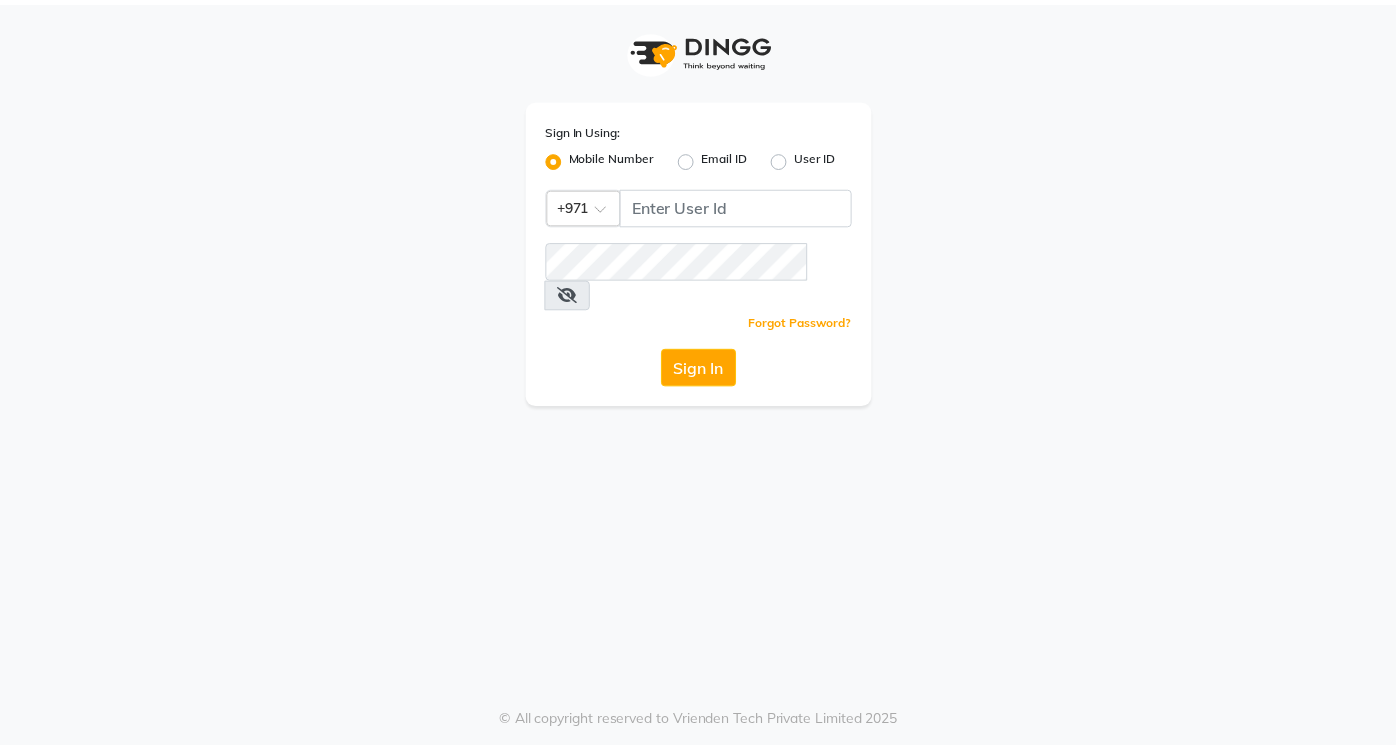scroll, scrollTop: 0, scrollLeft: 0, axis: both 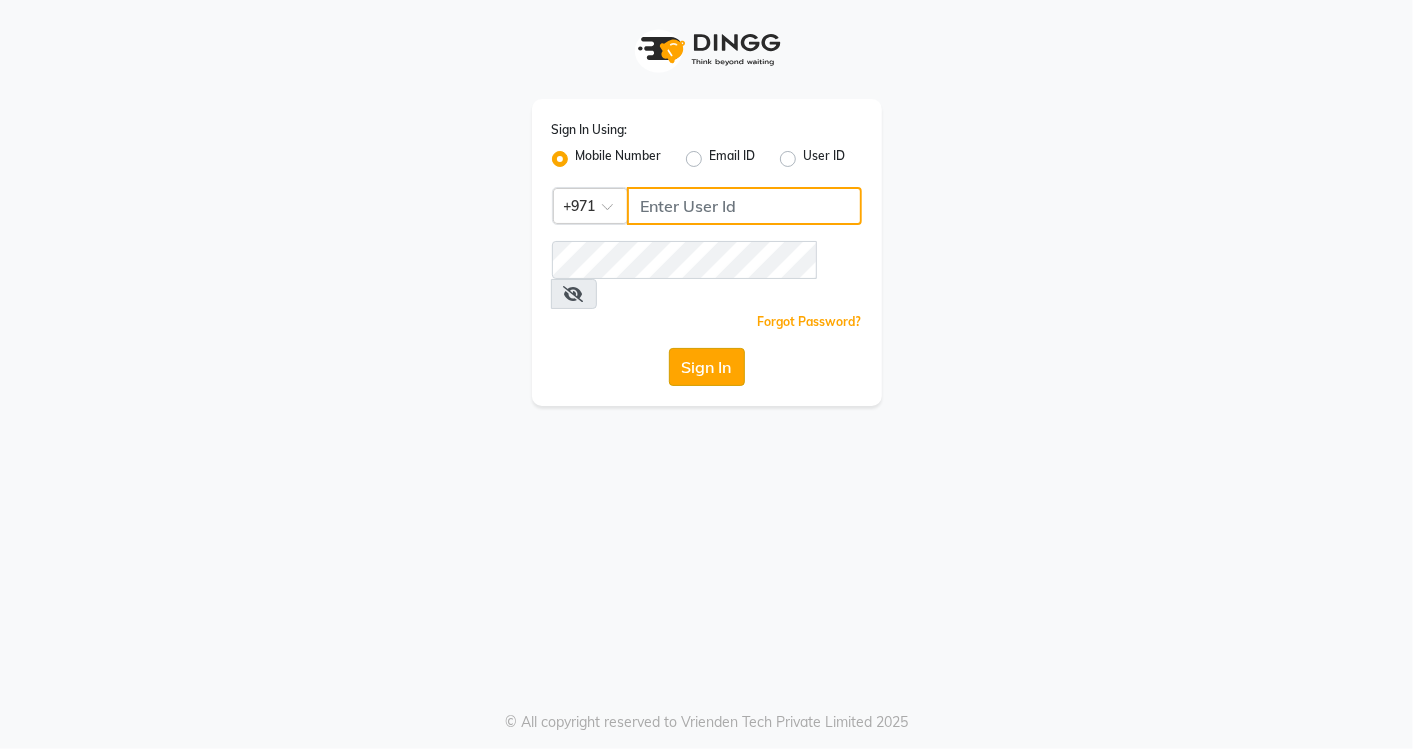 type on "553514147" 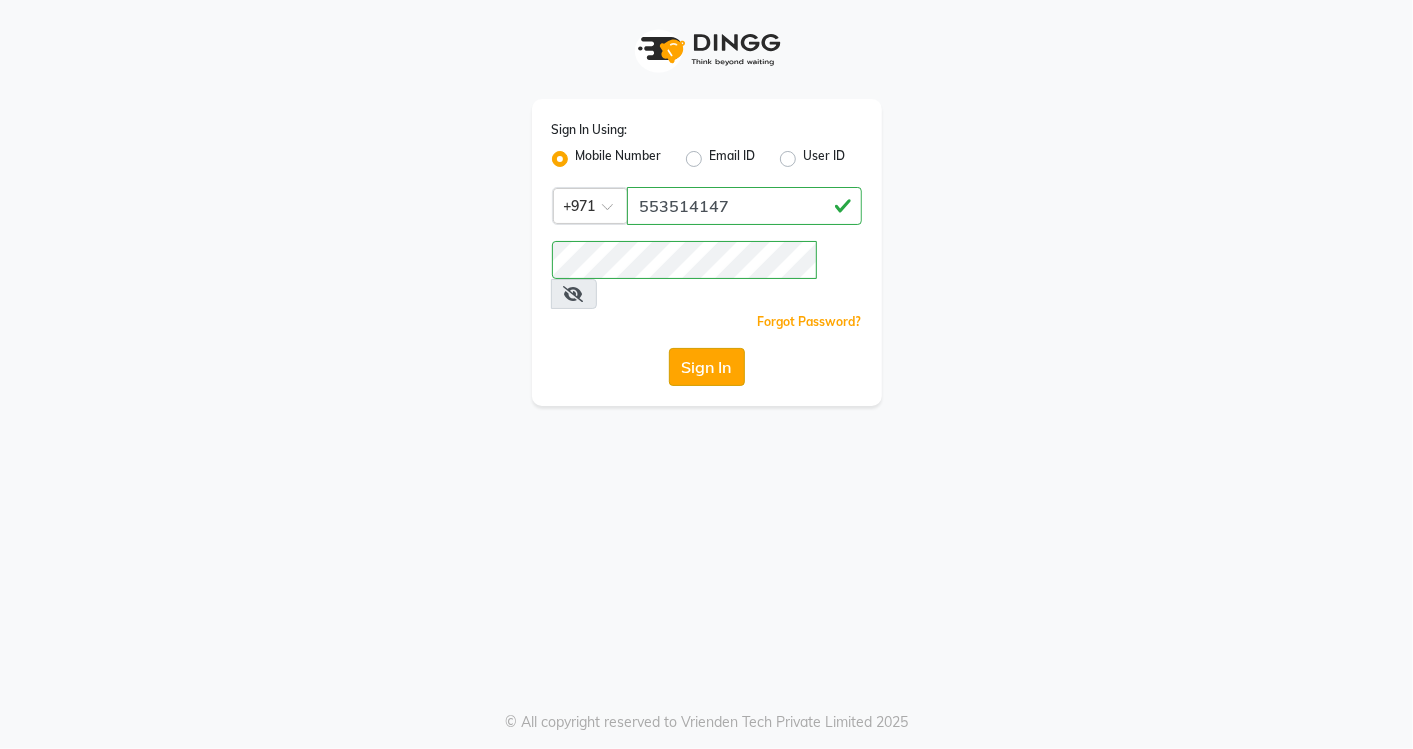 click on "Sign In" 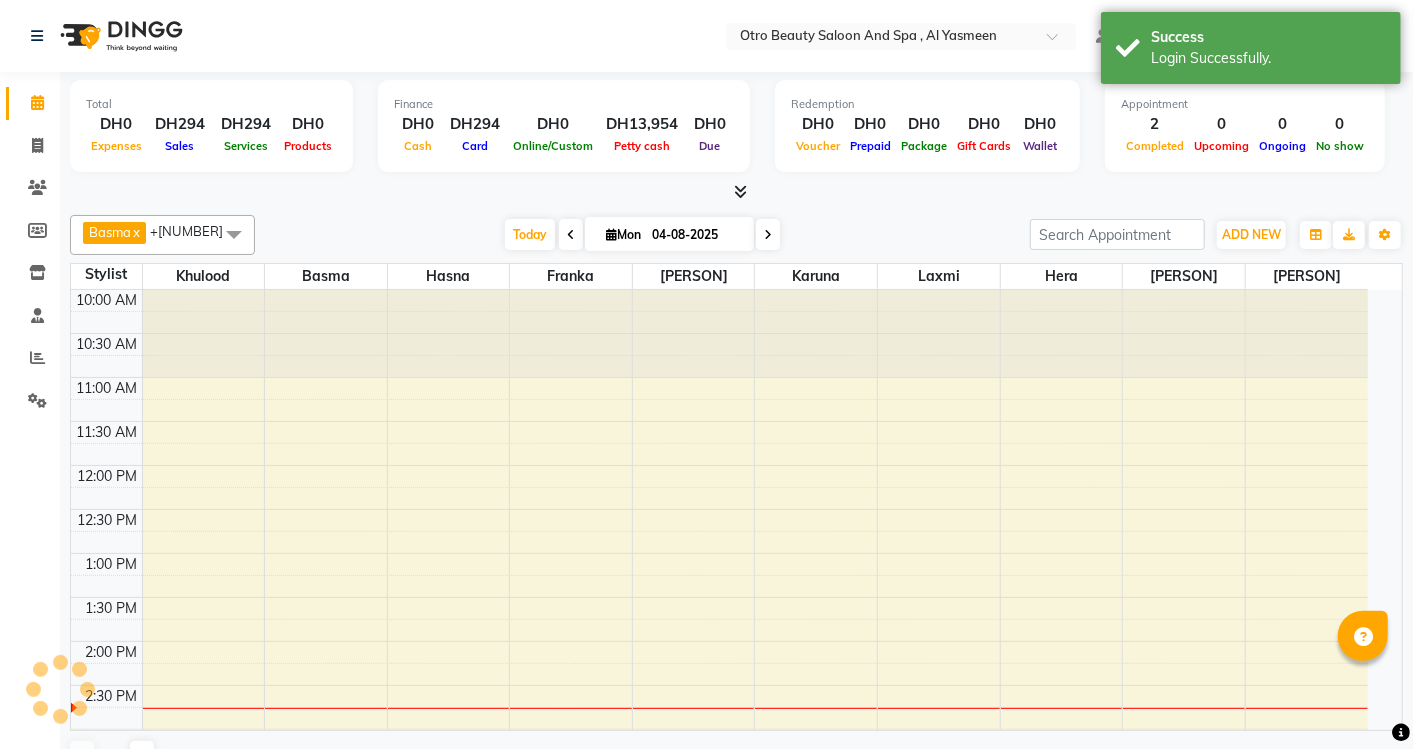 select on "en" 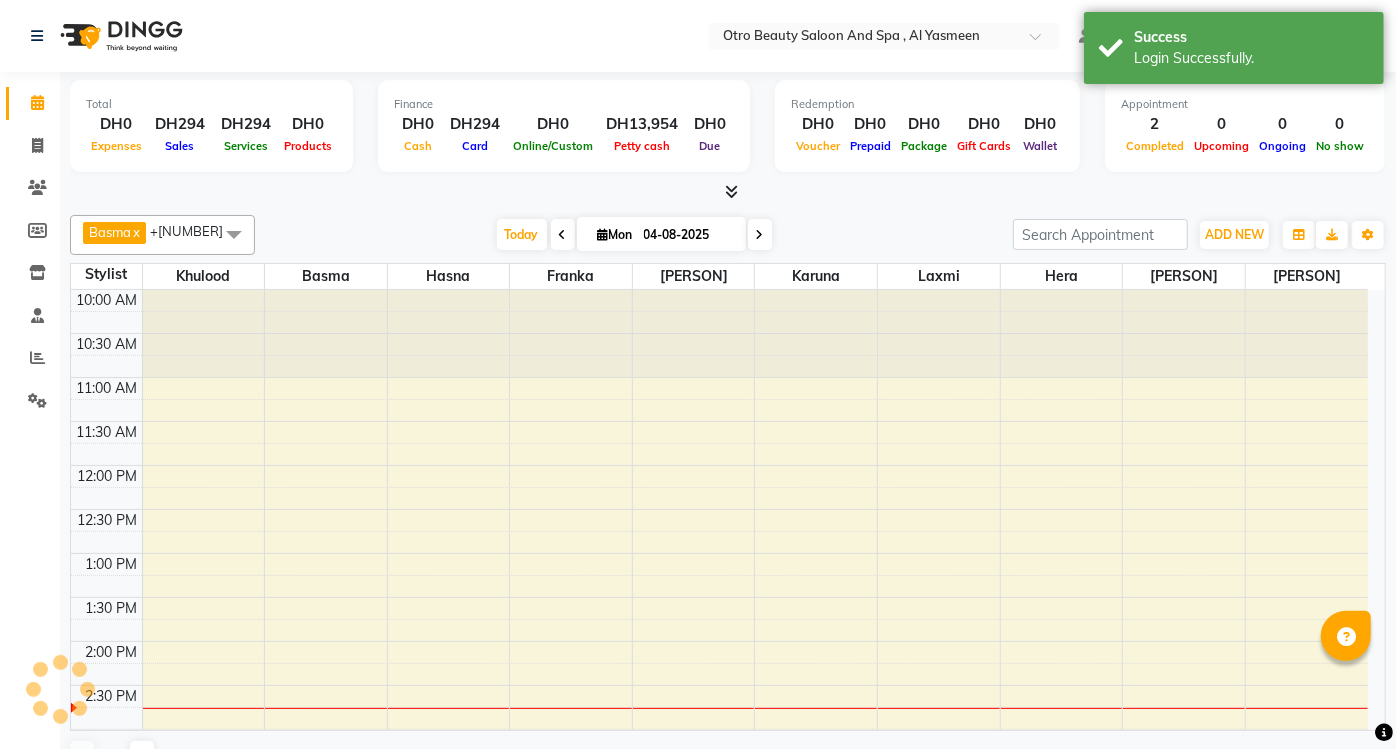 scroll, scrollTop: 0, scrollLeft: 0, axis: both 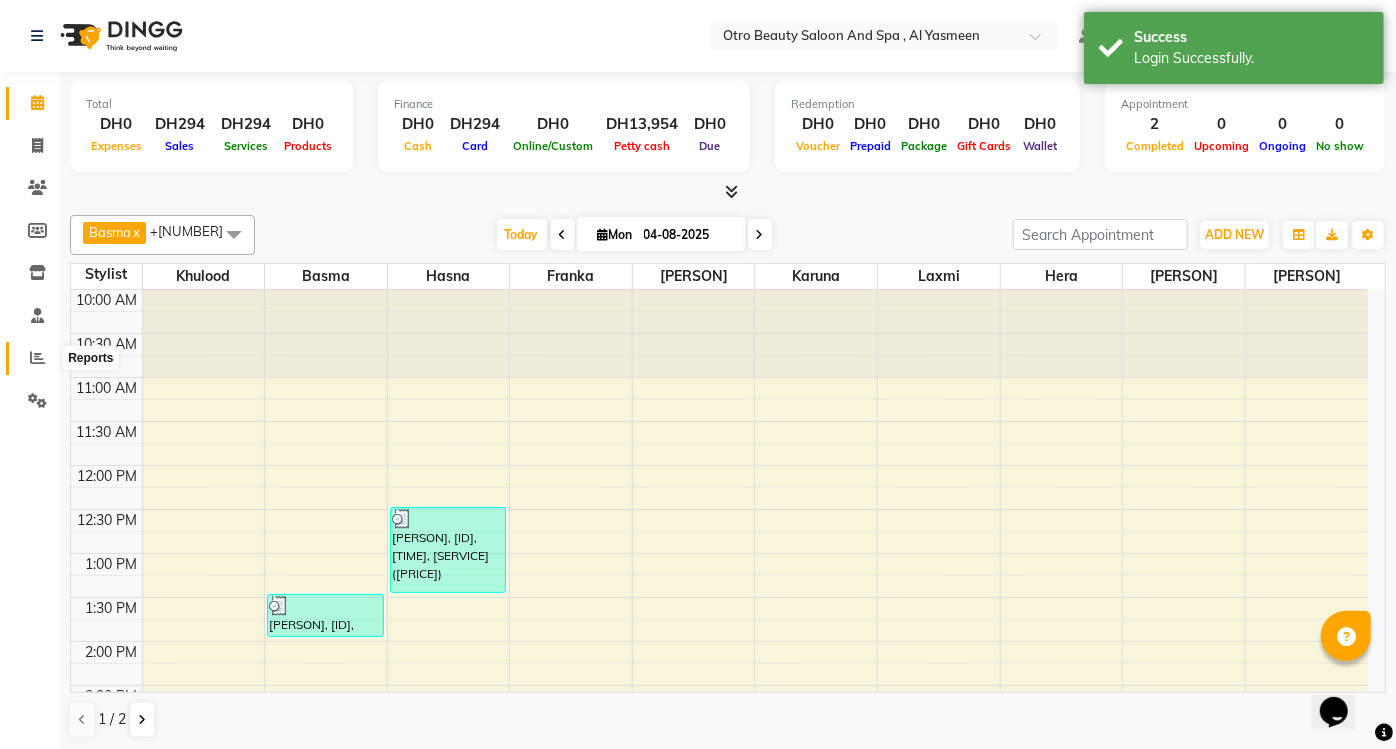 click 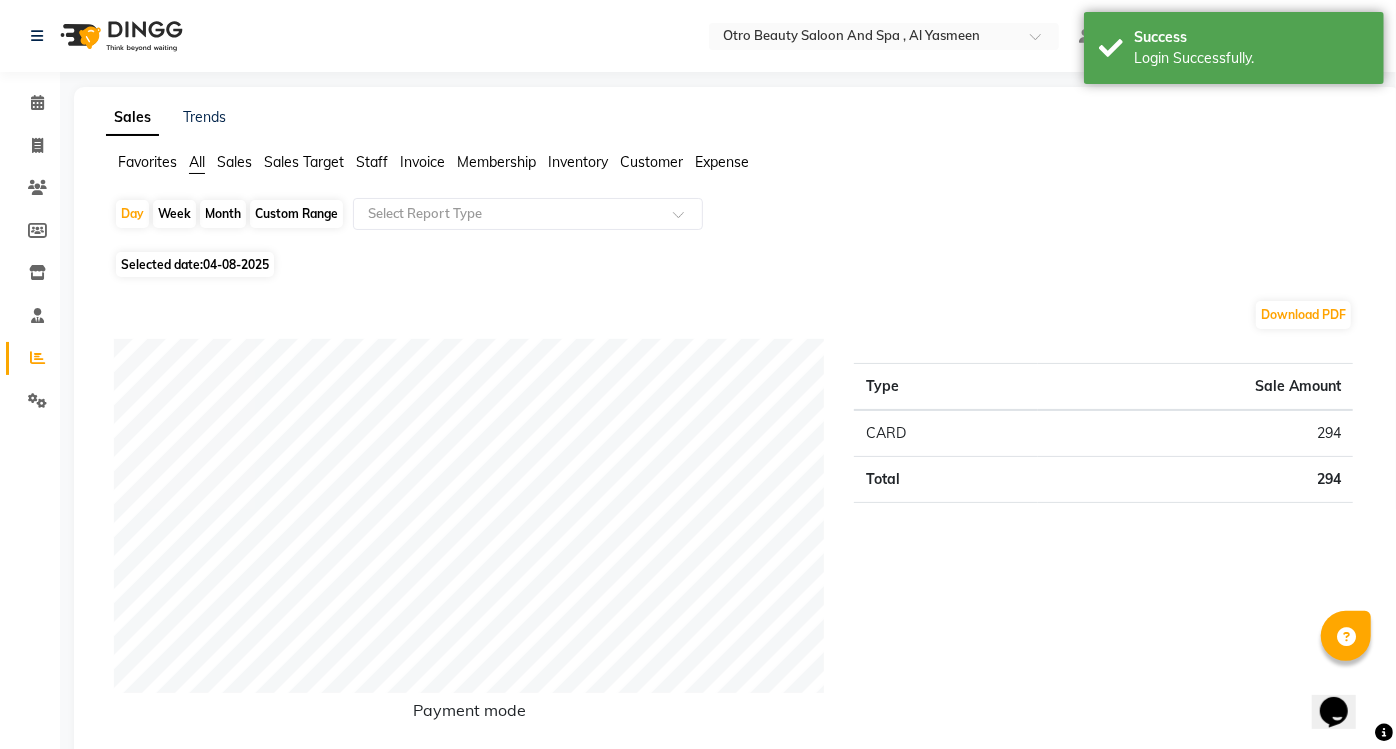 click on "Month" 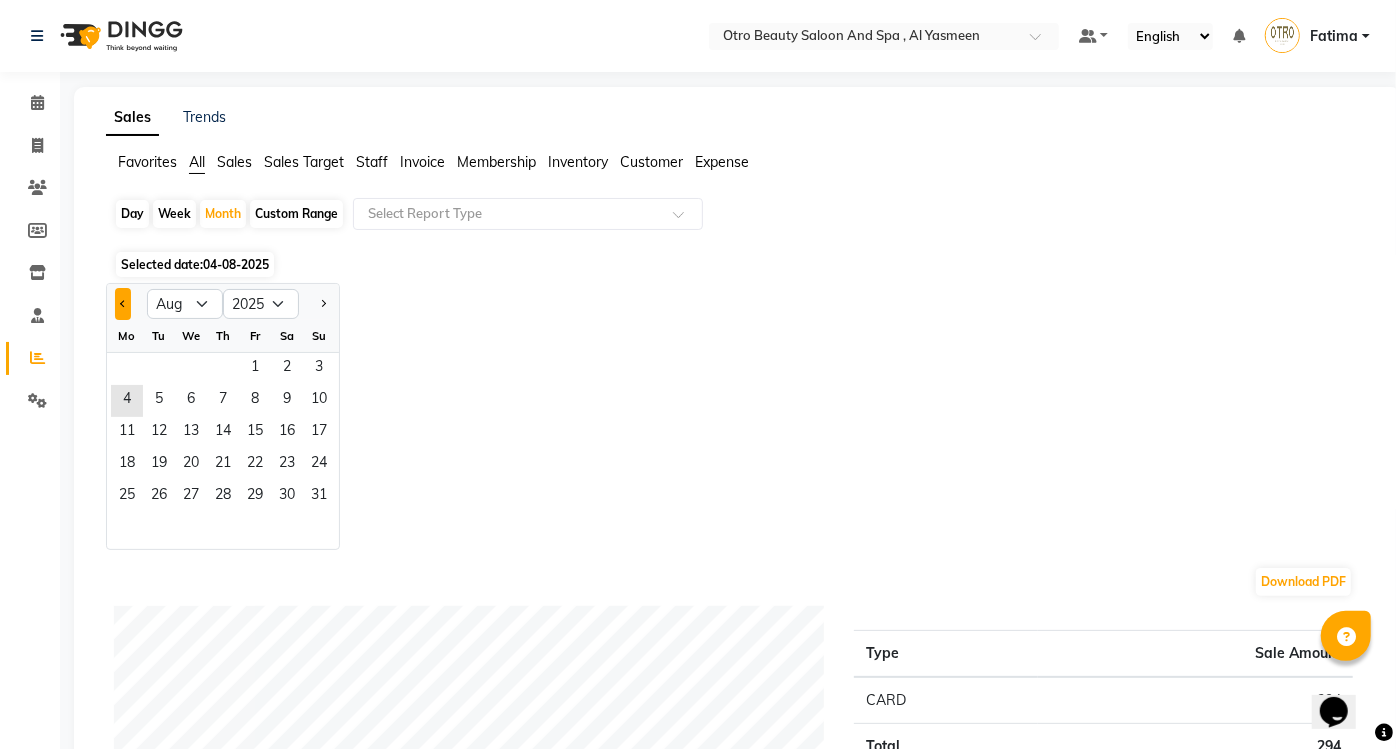 click 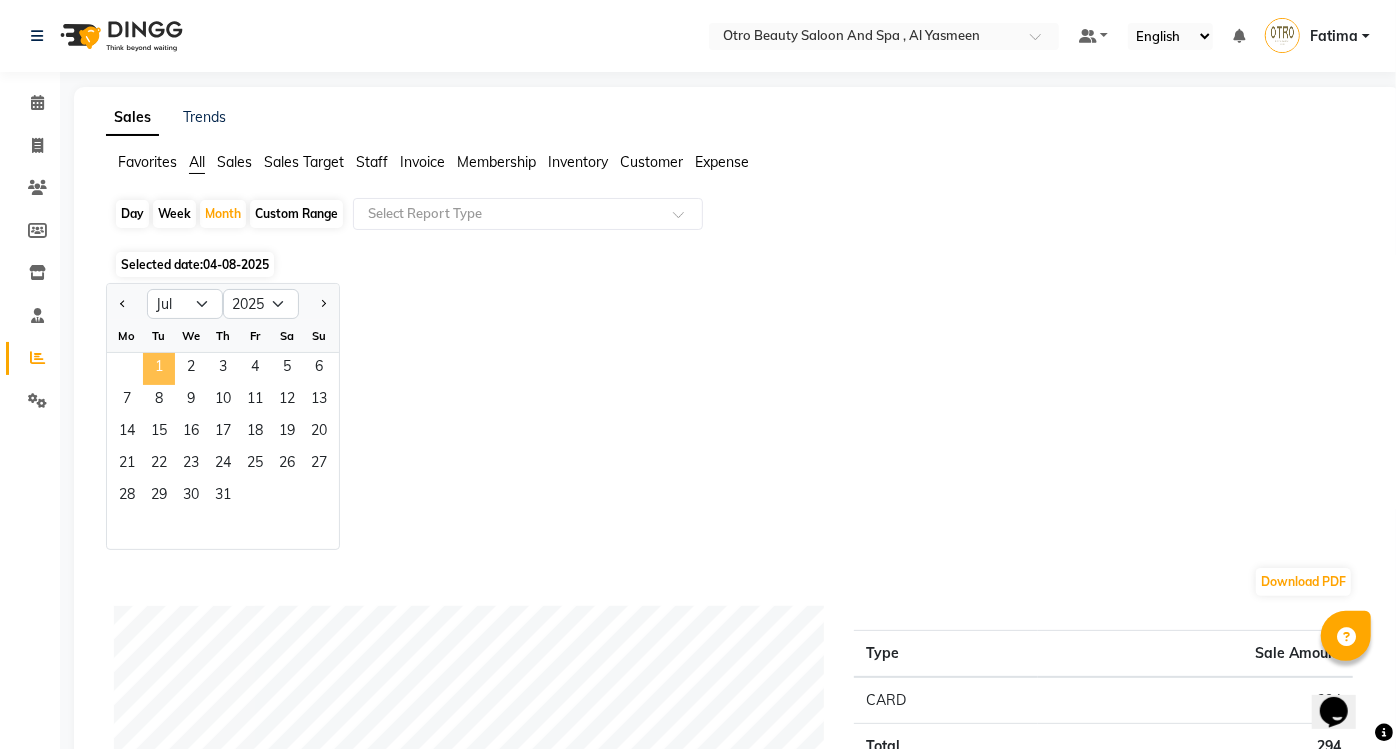 click on "1" 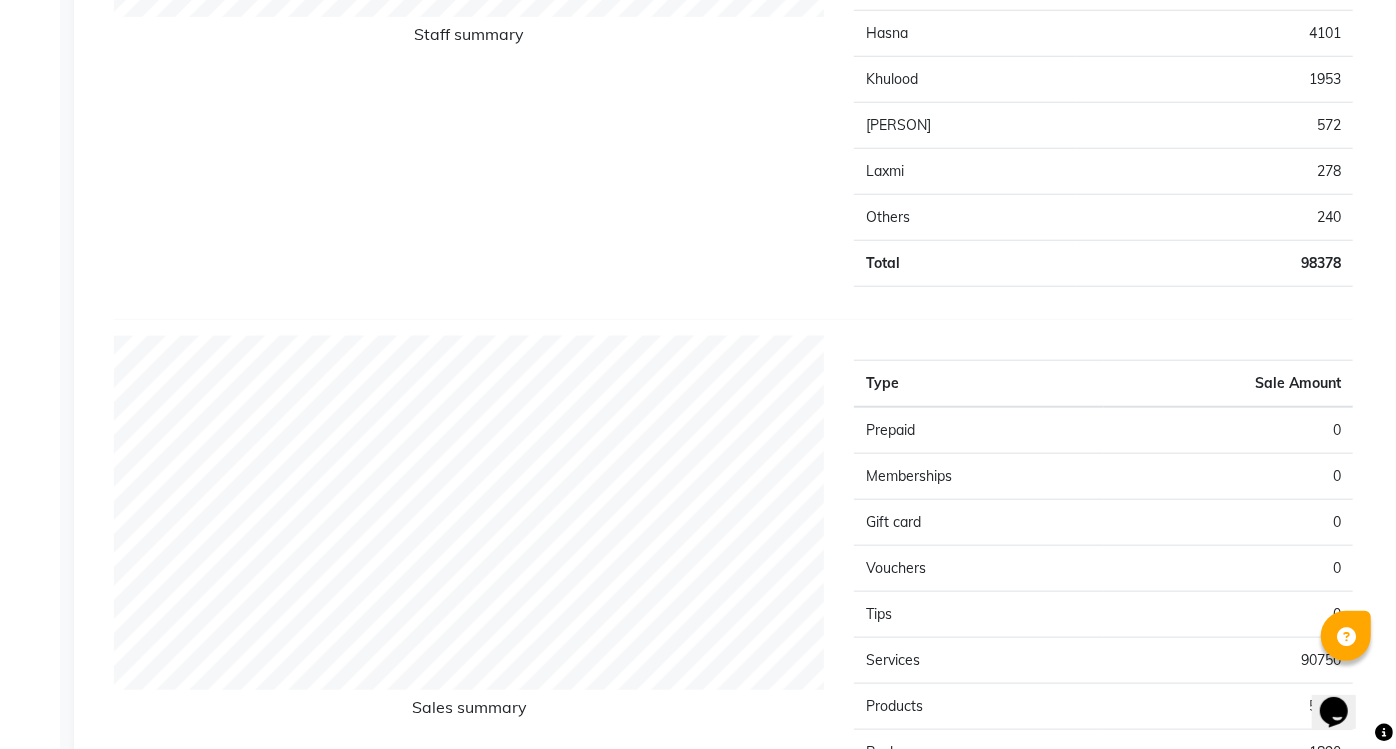 scroll, scrollTop: 0, scrollLeft: 0, axis: both 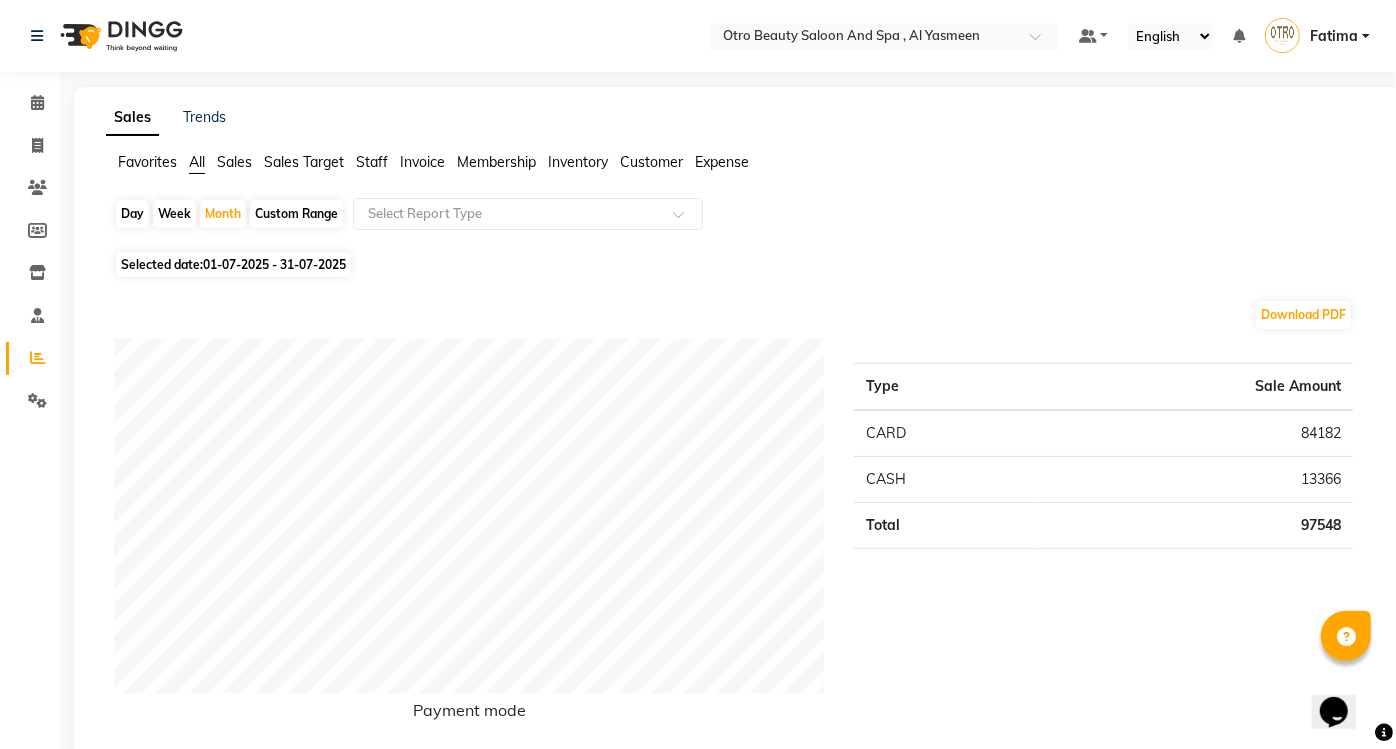 click on "Sales" 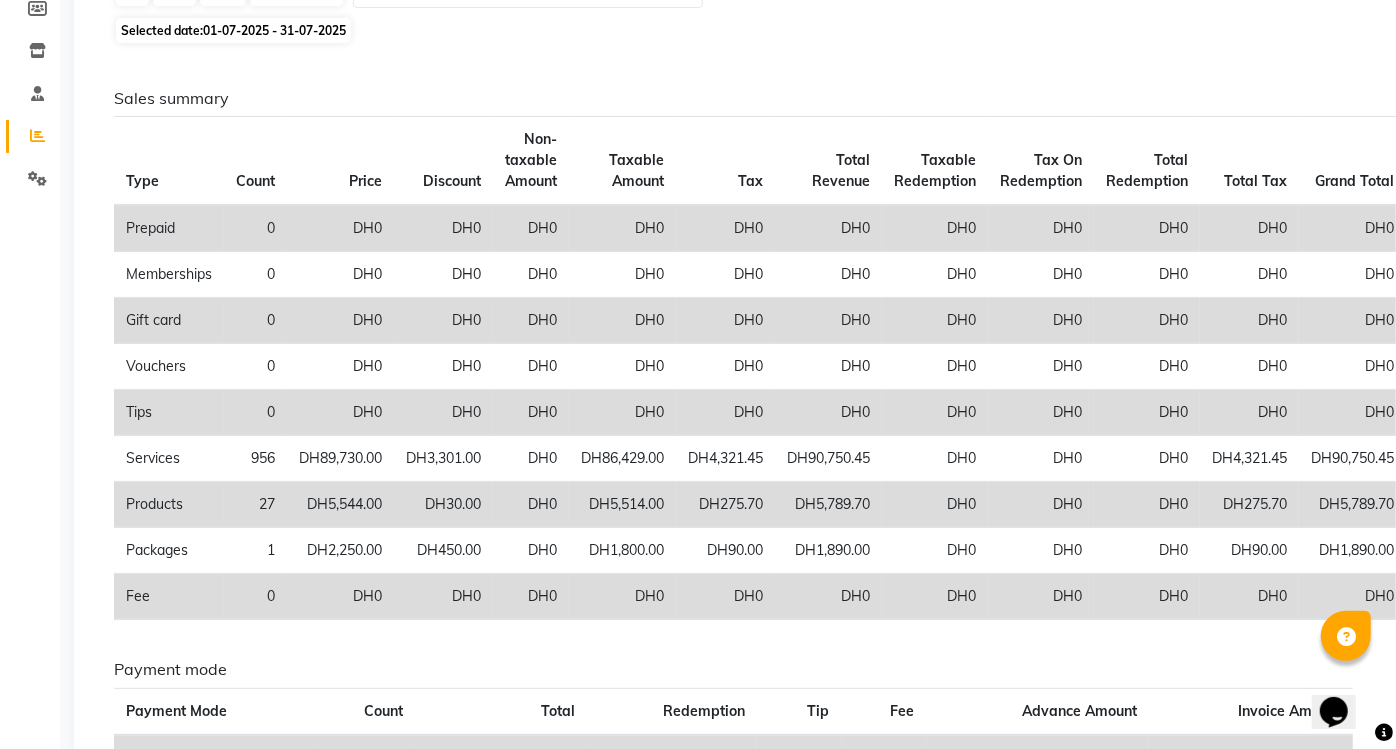 scroll, scrollTop: 0, scrollLeft: 0, axis: both 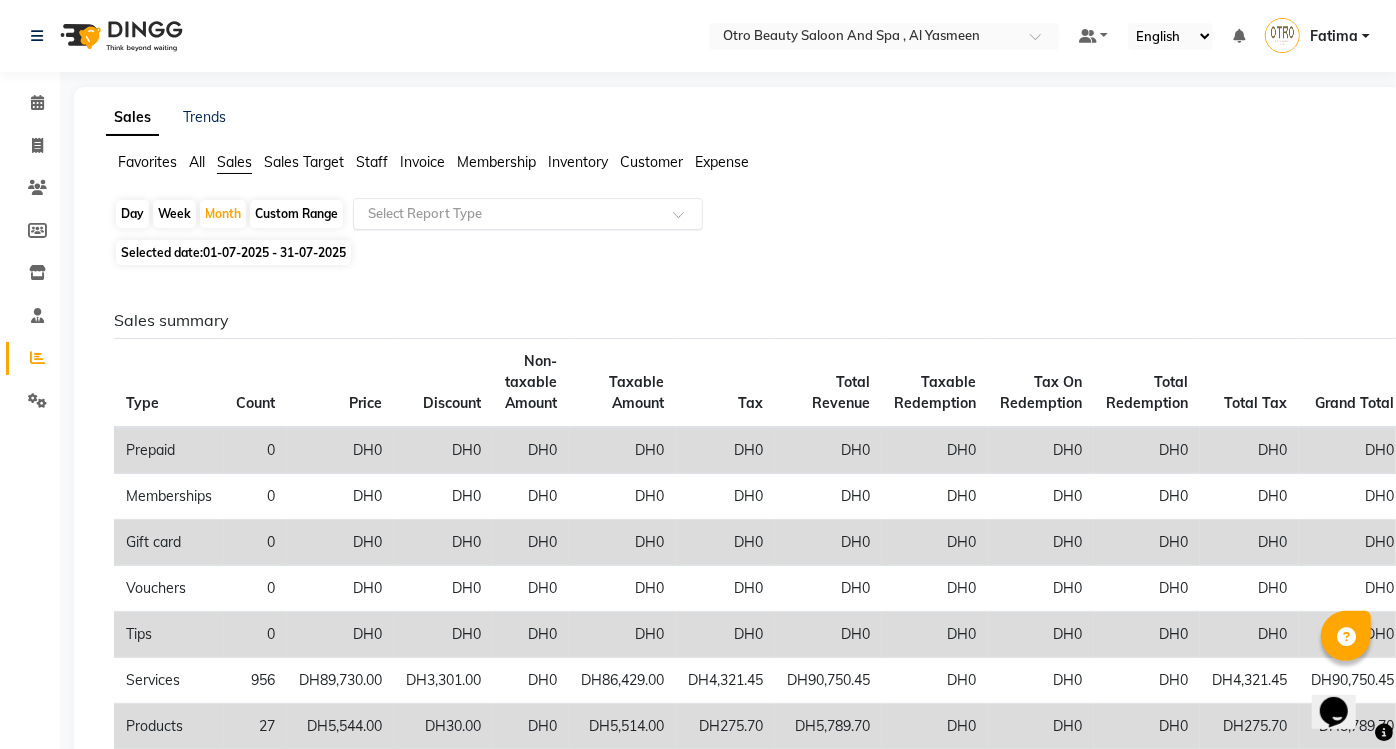 click 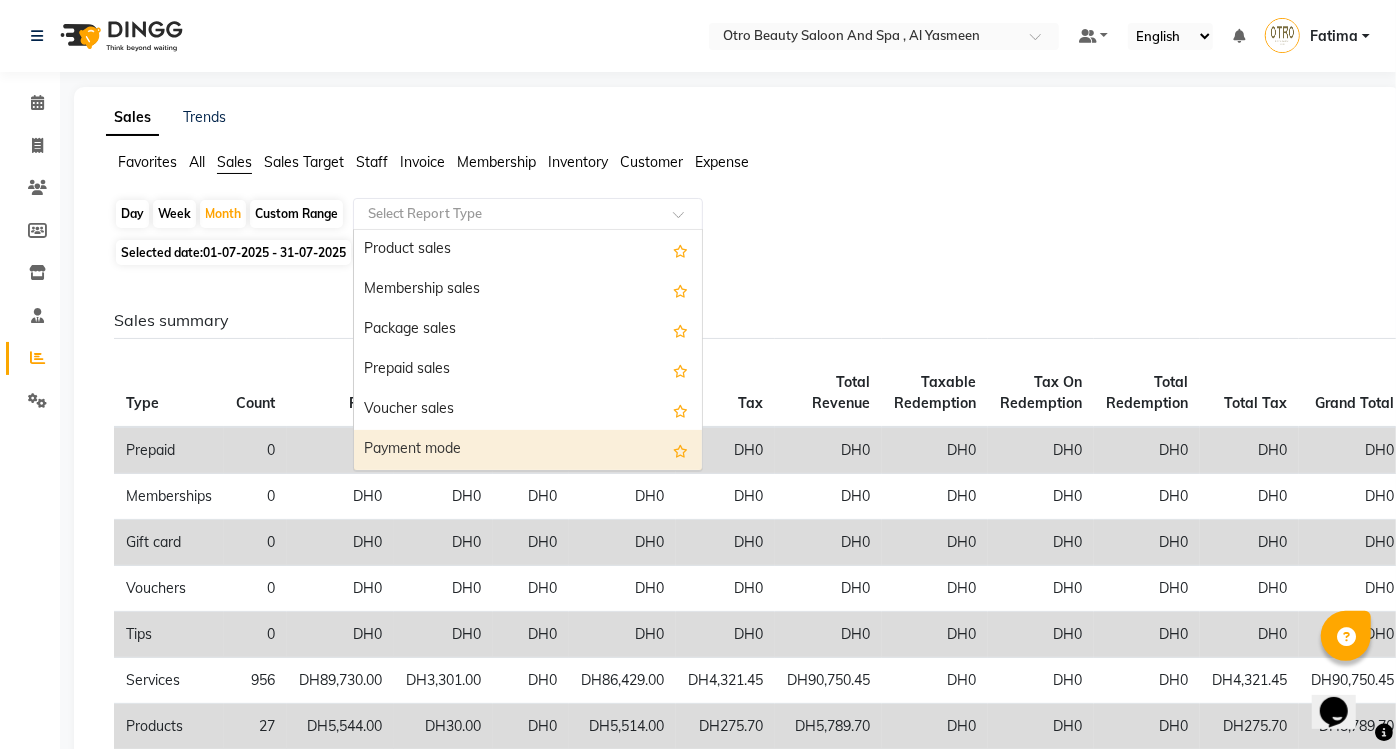 scroll, scrollTop: 200, scrollLeft: 0, axis: vertical 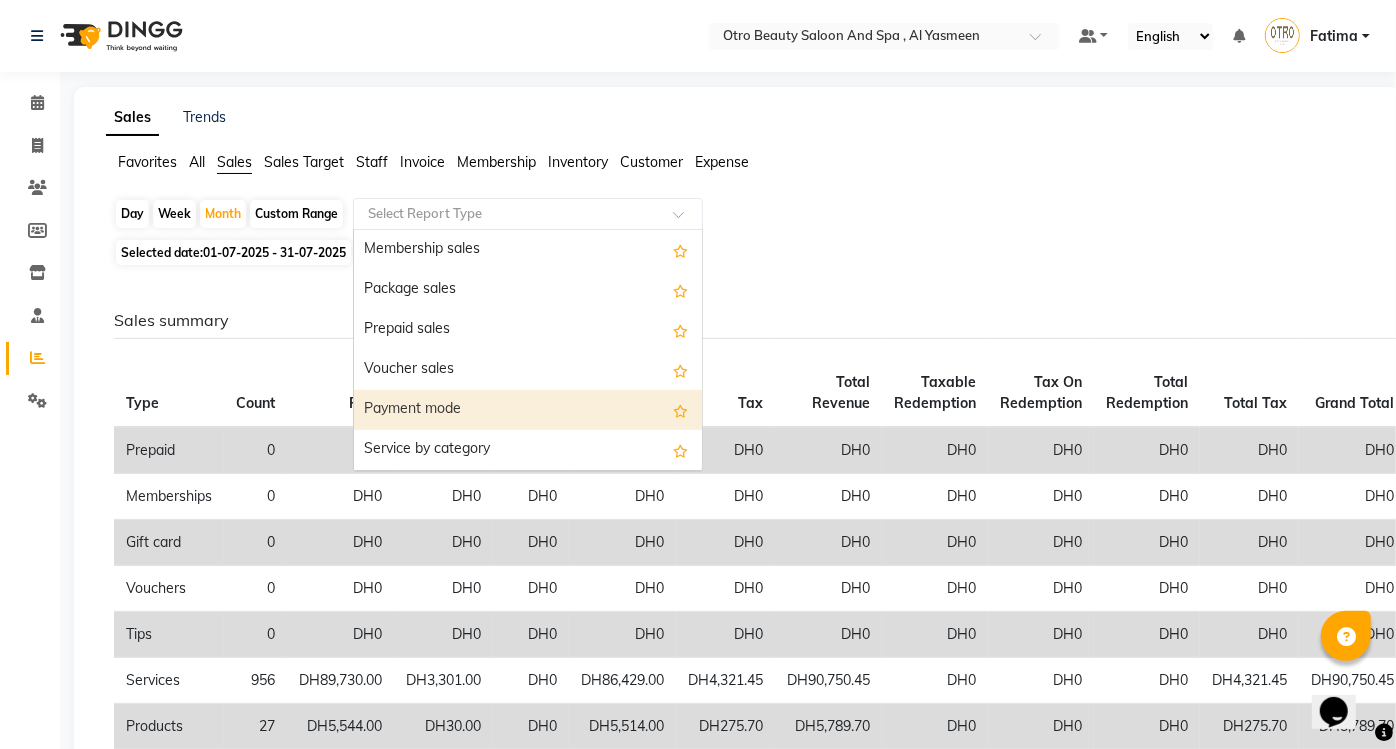 click on "Payment mode" at bounding box center (528, 410) 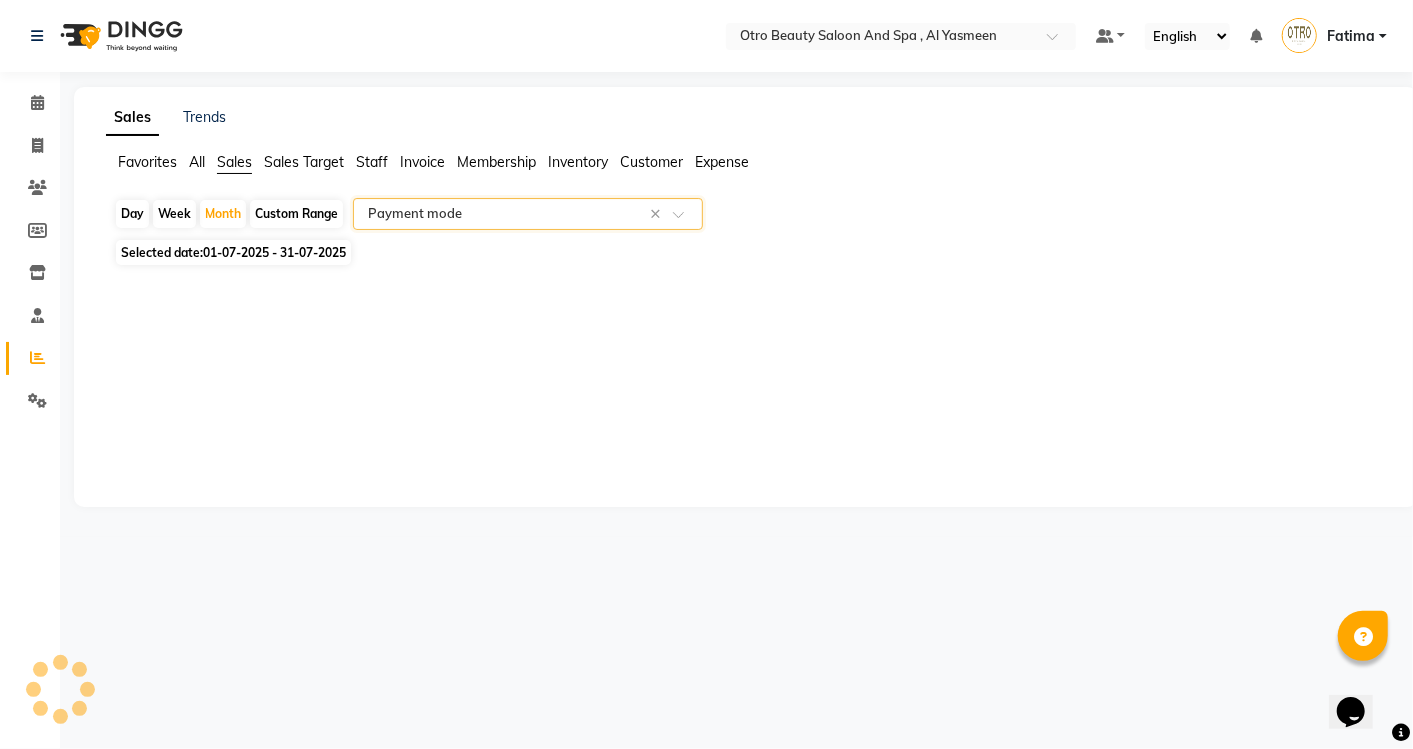 select on "full_report" 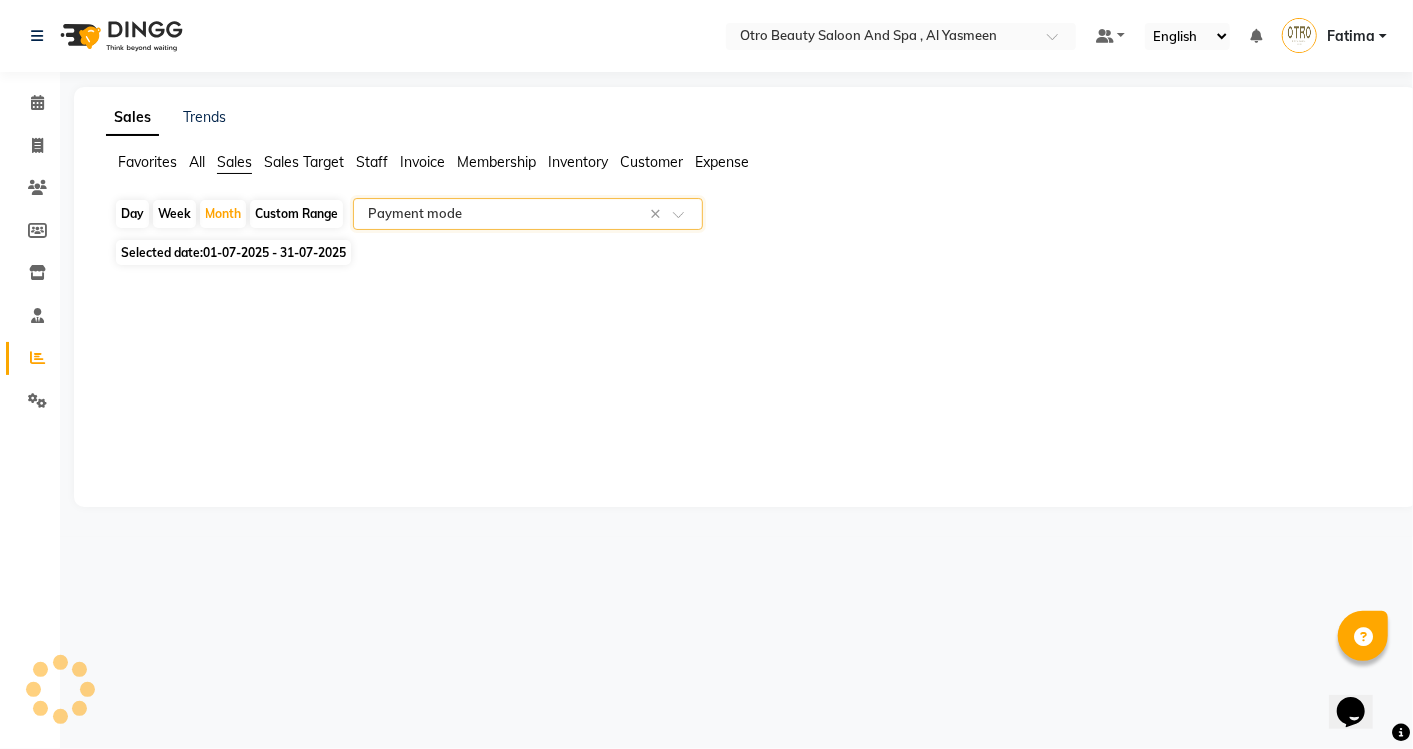 select on "pdf" 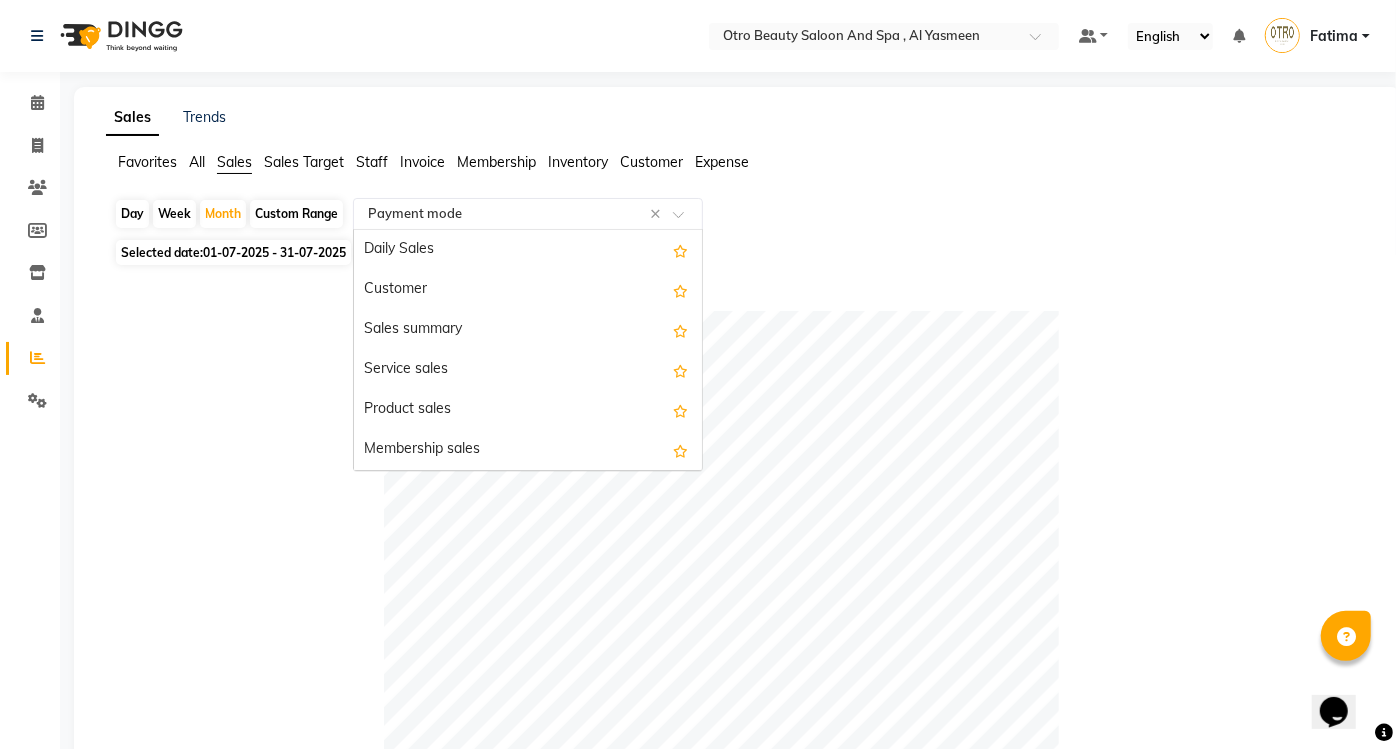 scroll, scrollTop: 360, scrollLeft: 0, axis: vertical 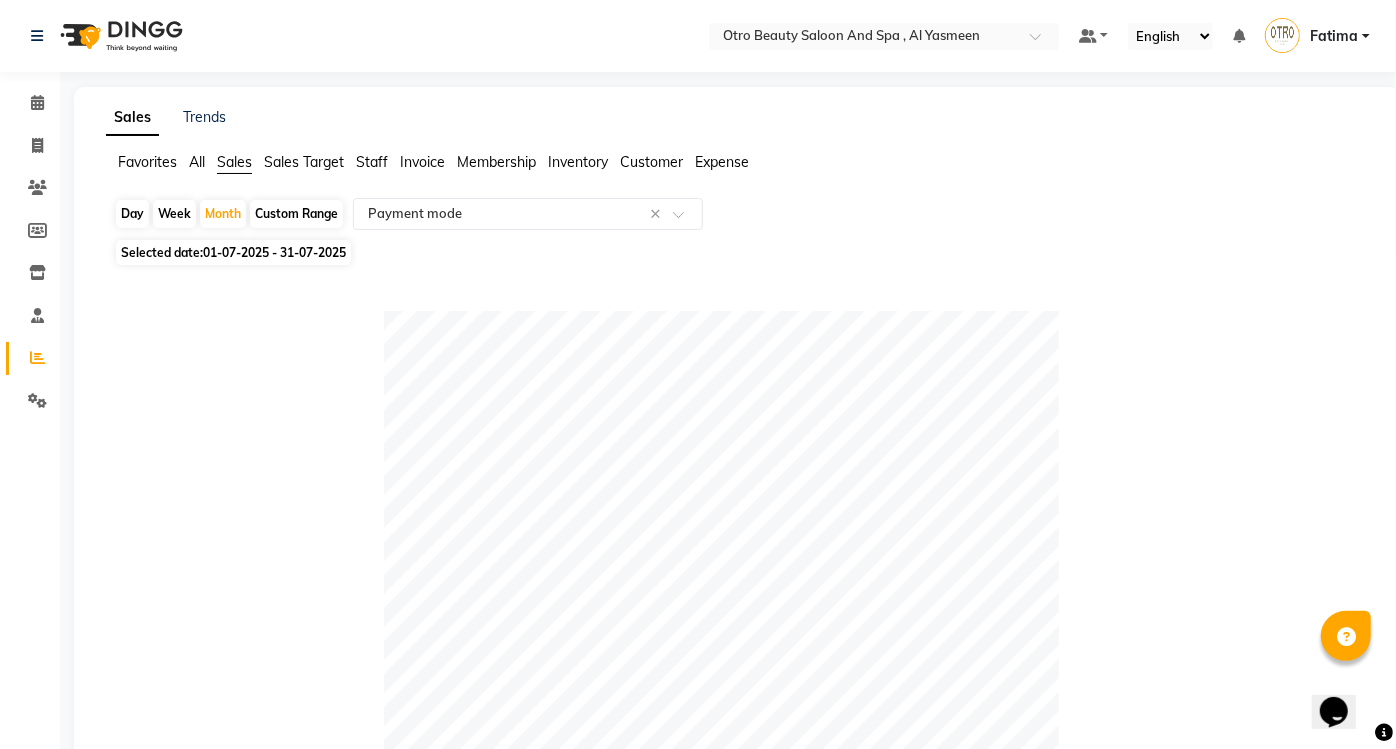 click on "Day Week Month Custom Range Select Report Type × Payment mode × Selected date: [DATE] - [DATE] Table View Pivot View Pie Chart Bar Chart Select Full Report Filtered Report Select CSV PDF Export Show 10 25 50 100 entries Search: Payment Mode Count Total Redemption Tip Fee Advance Amount Invoice Amount Payment Mode Count Total Redemption Tip Fee Advance Amount Invoice Amount Total 431 [CURRENCY][AMOUNT] [CURRENCY][AMOUNT] [CURRENCY][AMOUNT] [CURRENCY][AMOUNT] [CURRENCY][AMOUNT] [CURRENCY][AMOUNT] CARD 379 [CURRENCY][AMOUNT] [CURRENCY][AMOUNT] [CURRENCY][AMOUNT] [CURRENCY][AMOUNT] [CURRENCY][AMOUNT] [CURRENCY][AMOUNT] CASH 52 [CURRENCY][AMOUNT] [CURRENCY][AMOUNT] [CURRENCY][AMOUNT] [CURRENCY][AMOUNT] [CURRENCY][AMOUNT] [CURRENCY][AMOUNT] Total 431 [CURRENCY][AMOUNT] [CURRENCY][AMOUNT] [CURRENCY][AMOUNT] [CURRENCY][AMOUNT] [CURRENCY][AMOUNT] [CURRENCY][AMOUNT] Showing 1 to 2 of 2 entries First Previous 1 Next Last ★ Mark as Favorite Choose how you'd like to save "" report to favorites Save to Personal Favorites: Only you can see this report in your favorites tab. Share with Organization: Everyone in your organization can see this report in their favorites tab. Save to Favorites" 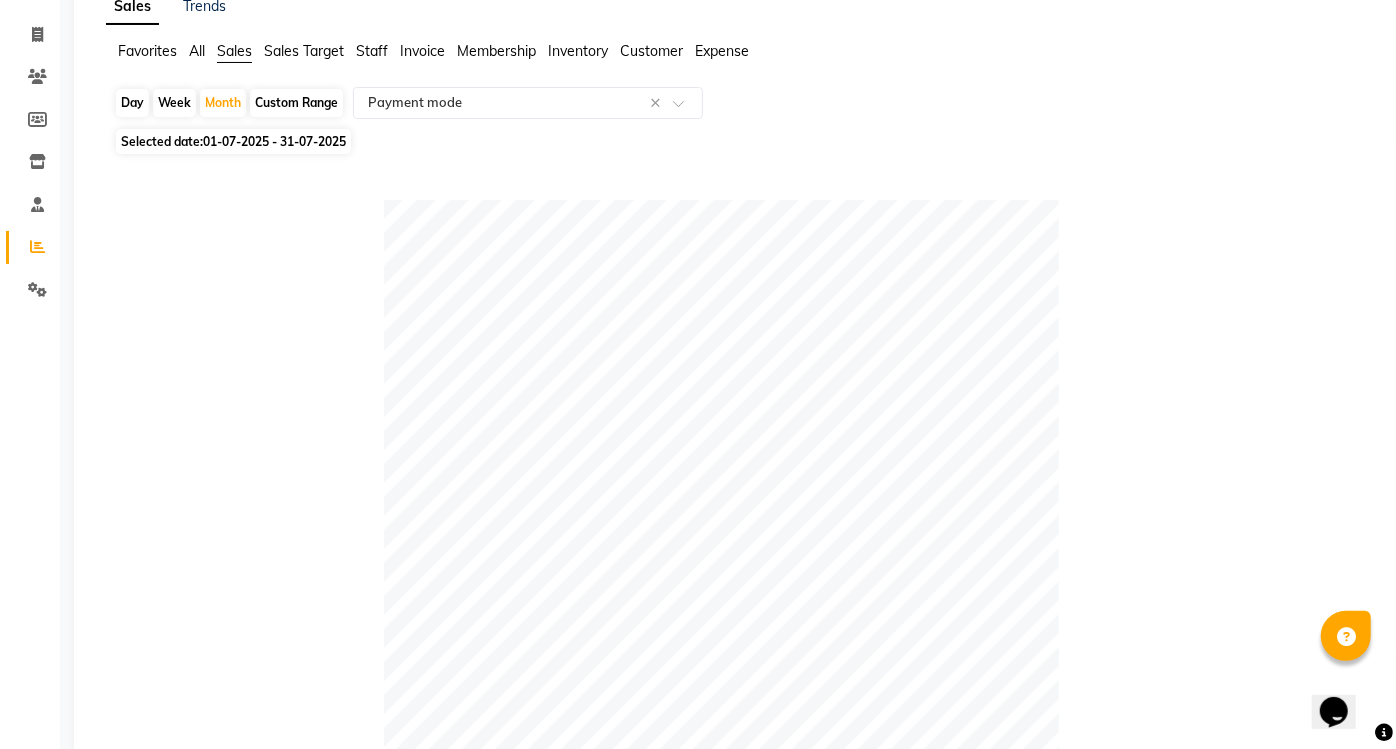 scroll, scrollTop: 677, scrollLeft: 0, axis: vertical 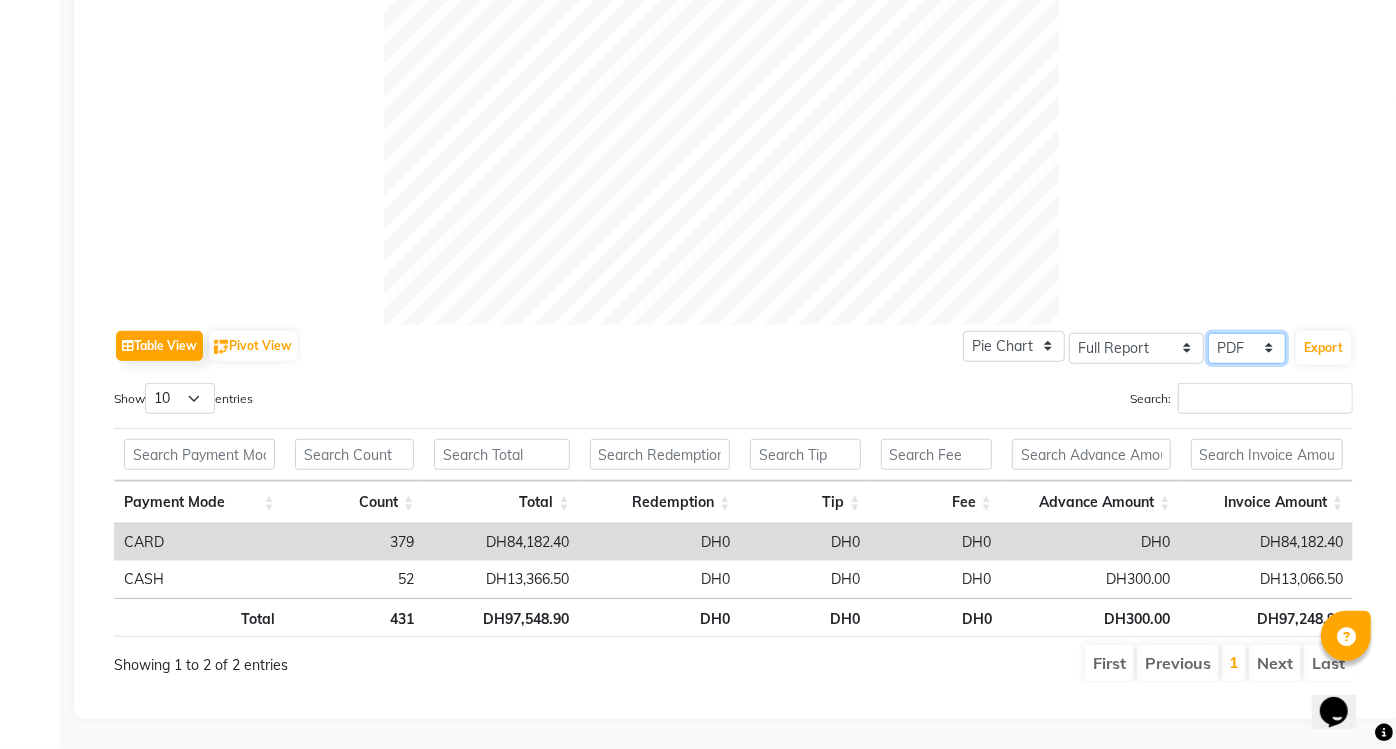 click on "Select CSV PDF" 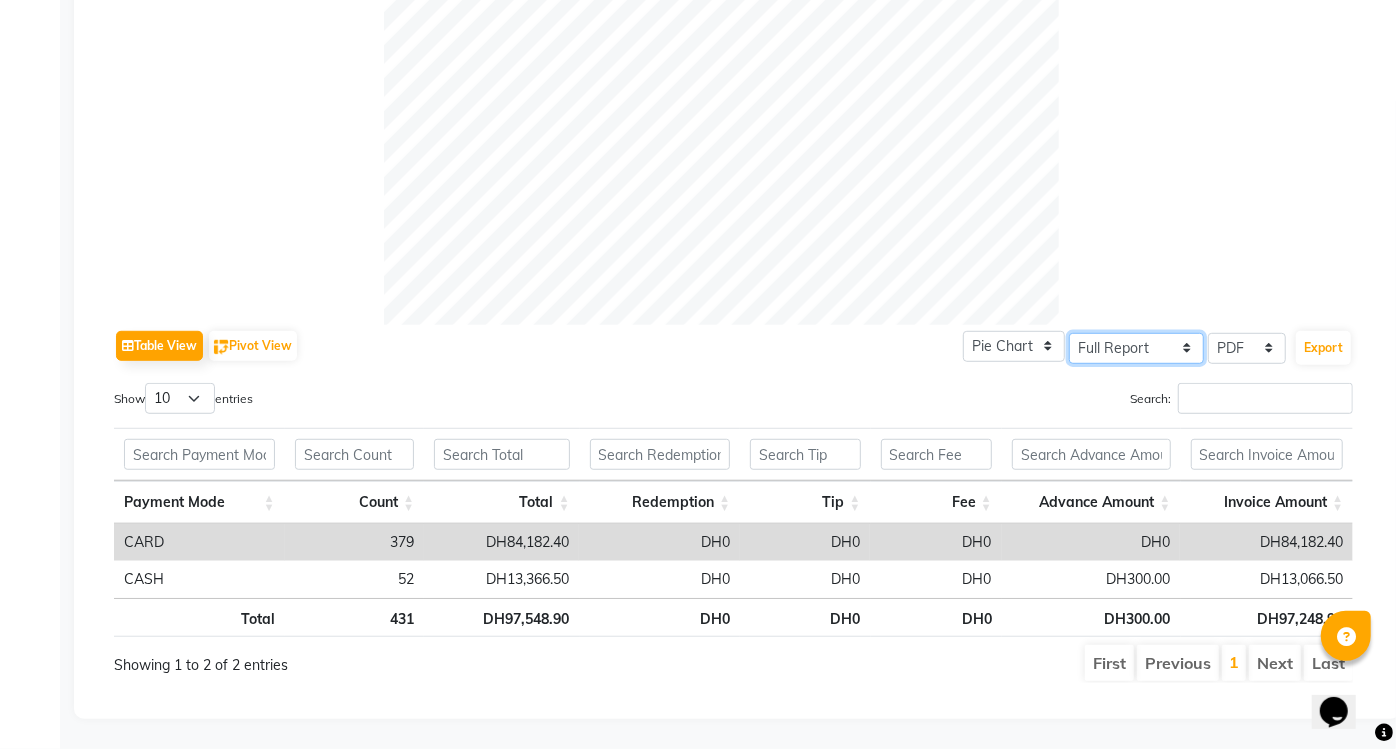 click on "Select Full Report Filtered Report" 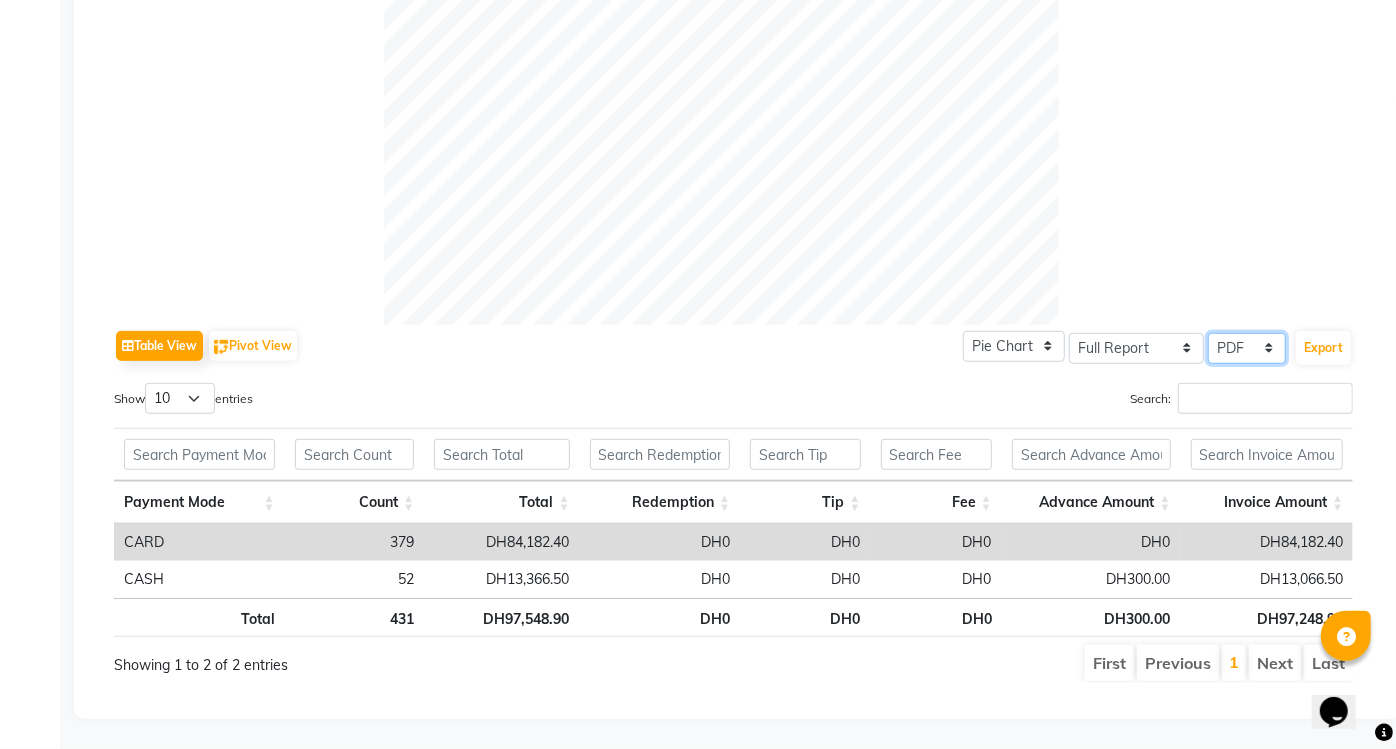 click on "Select CSV PDF" 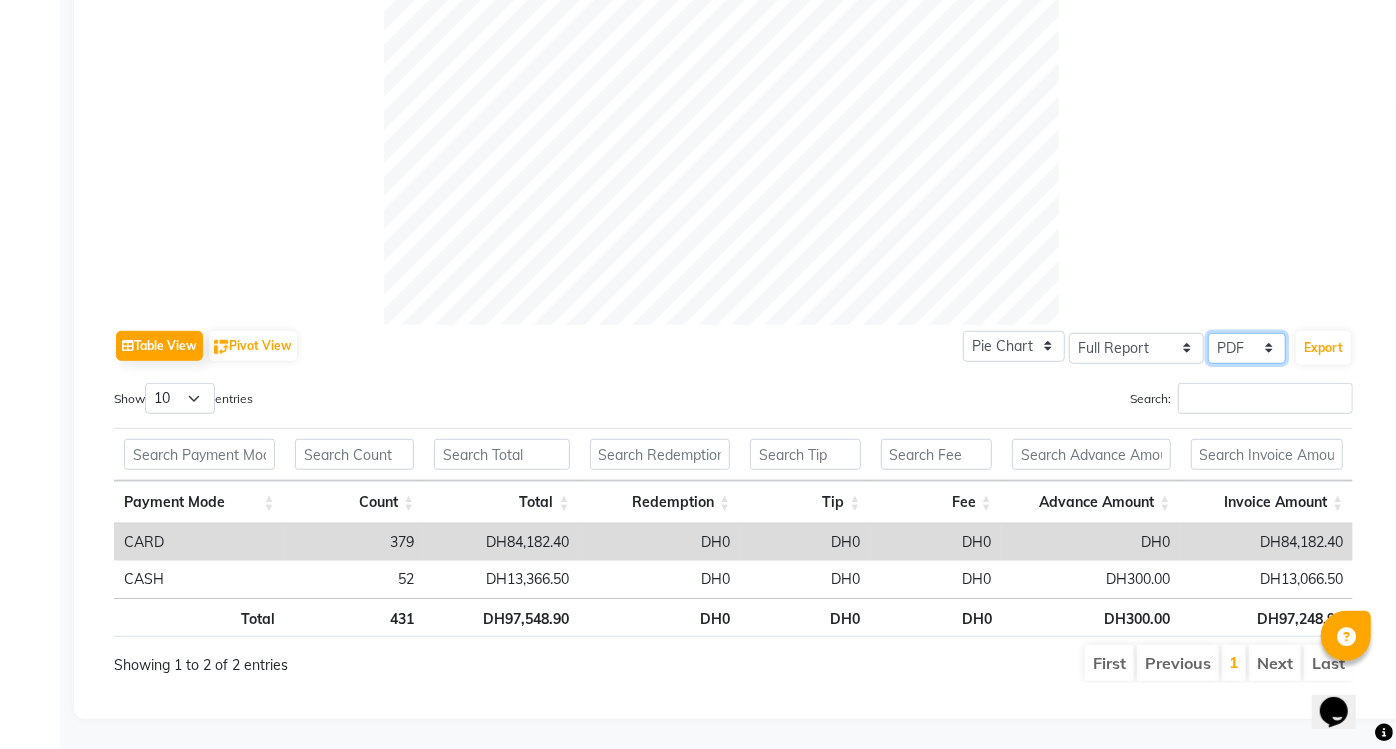 click on "Select CSV PDF" 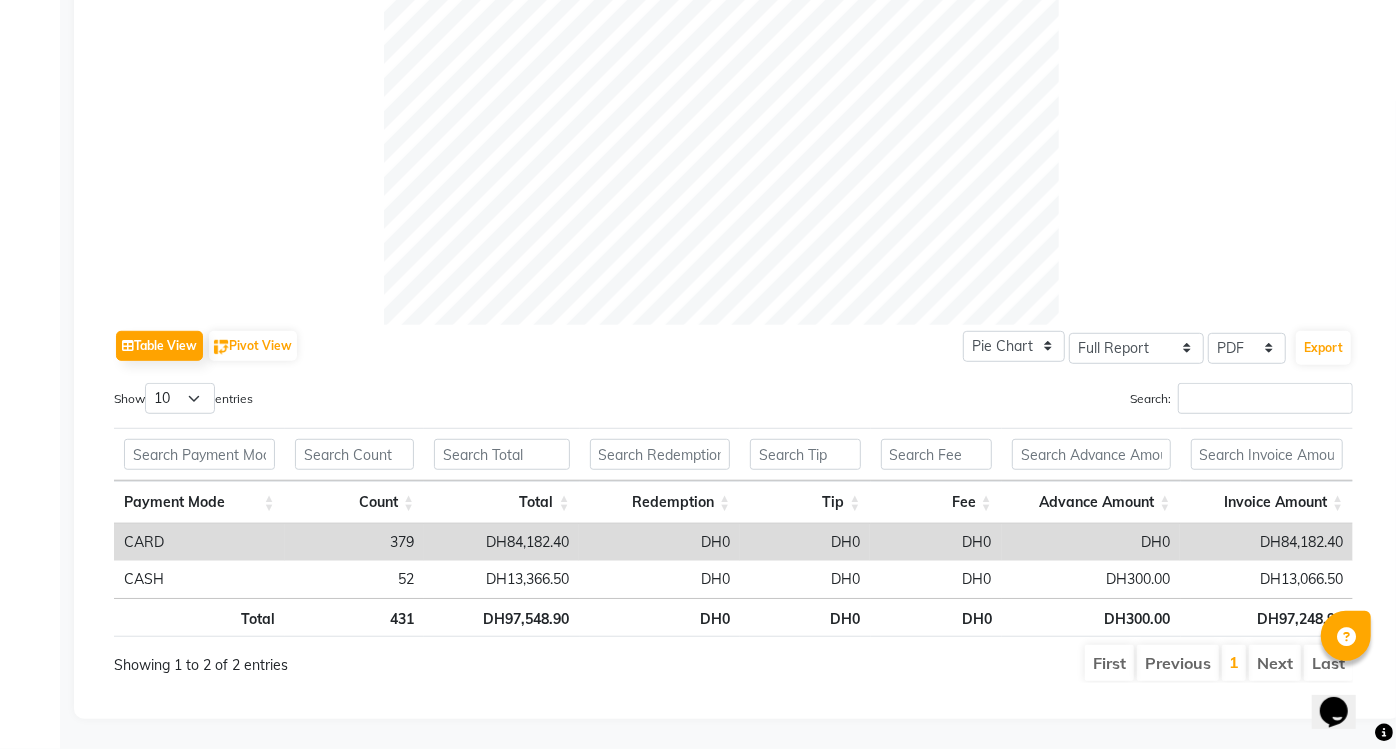 click on "Search:" at bounding box center (1051, 402) 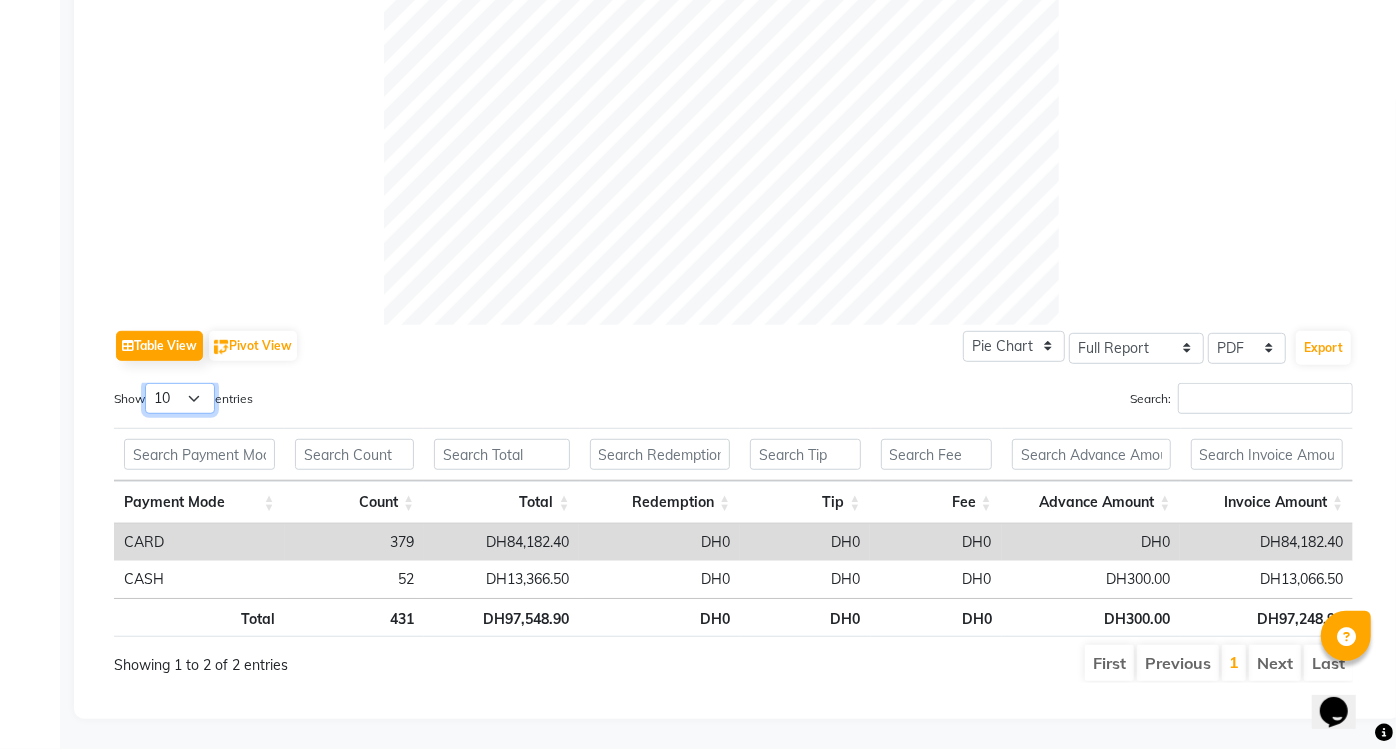 click on "10 25 50 100" at bounding box center [180, 398] 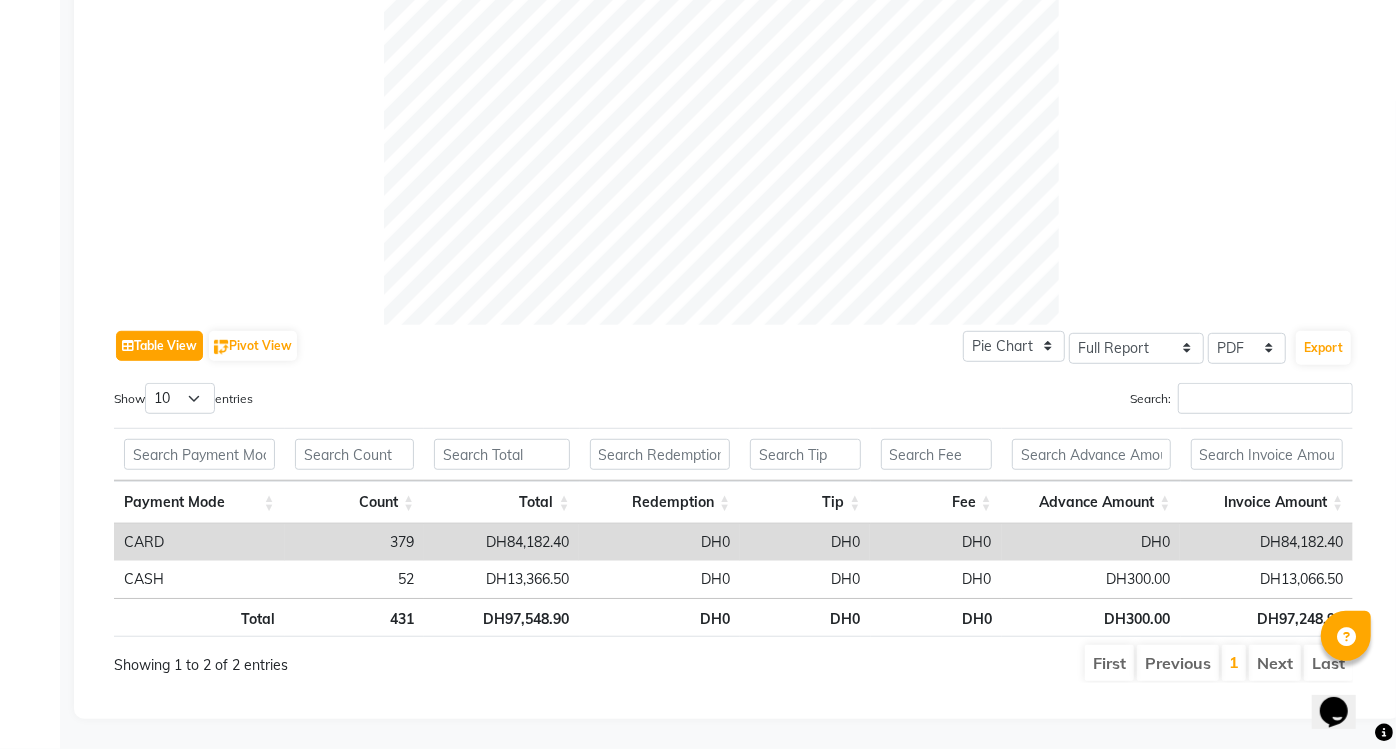 click on "Table View" 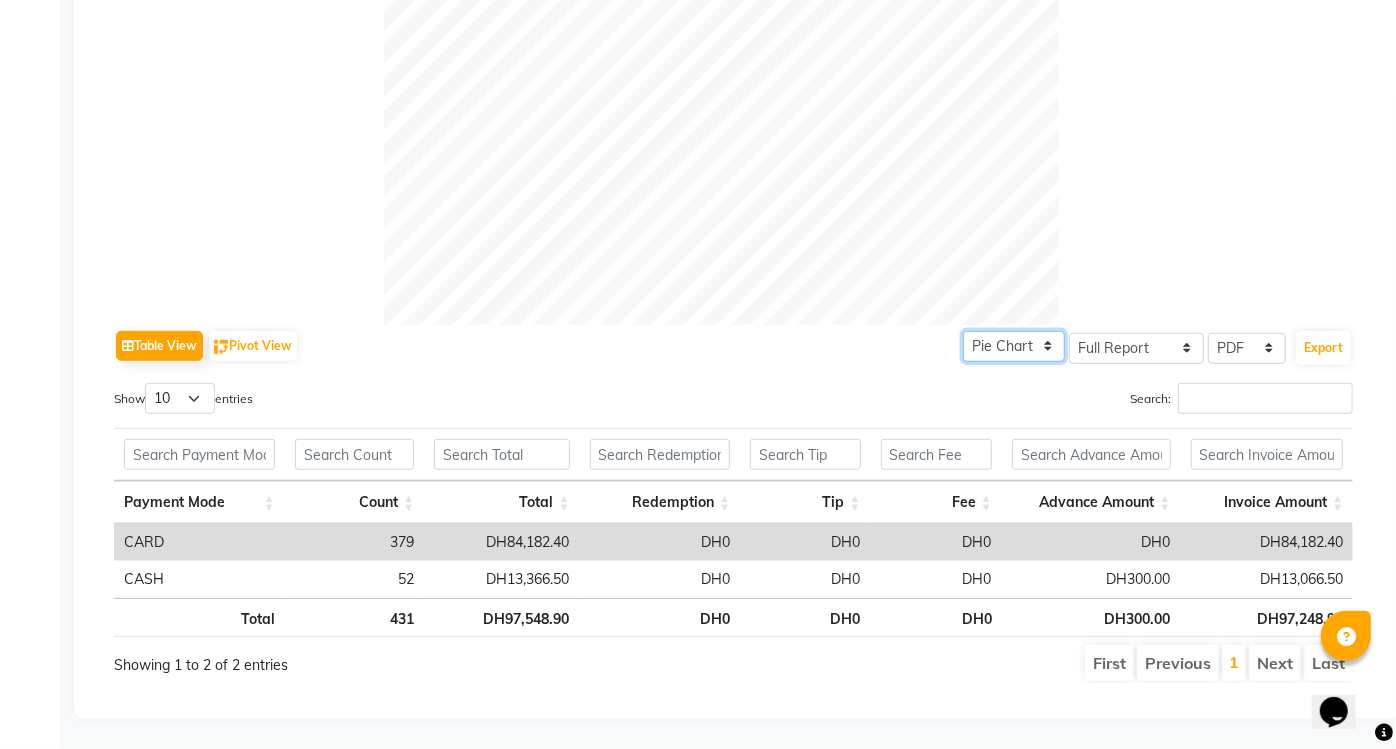 click on "Pie Chart Bar Chart" 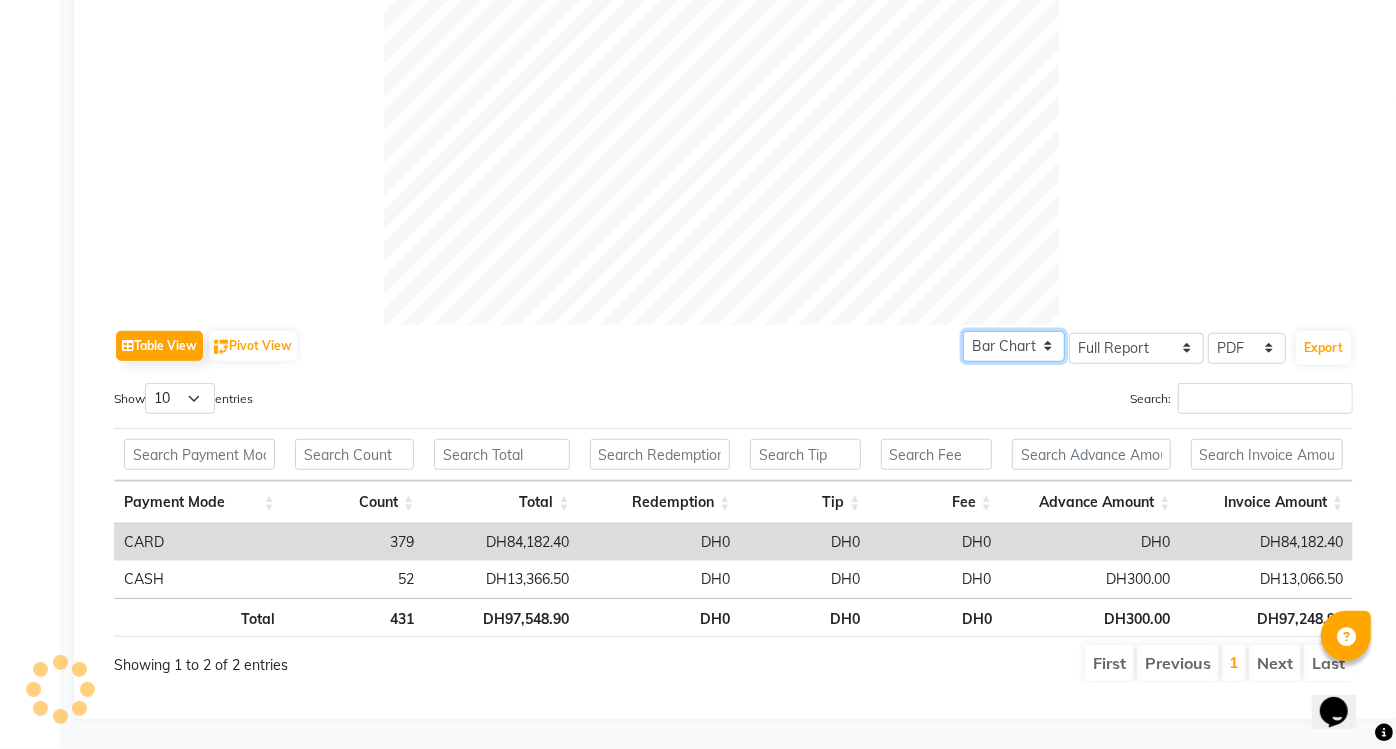 click on "Pie Chart Bar Chart" 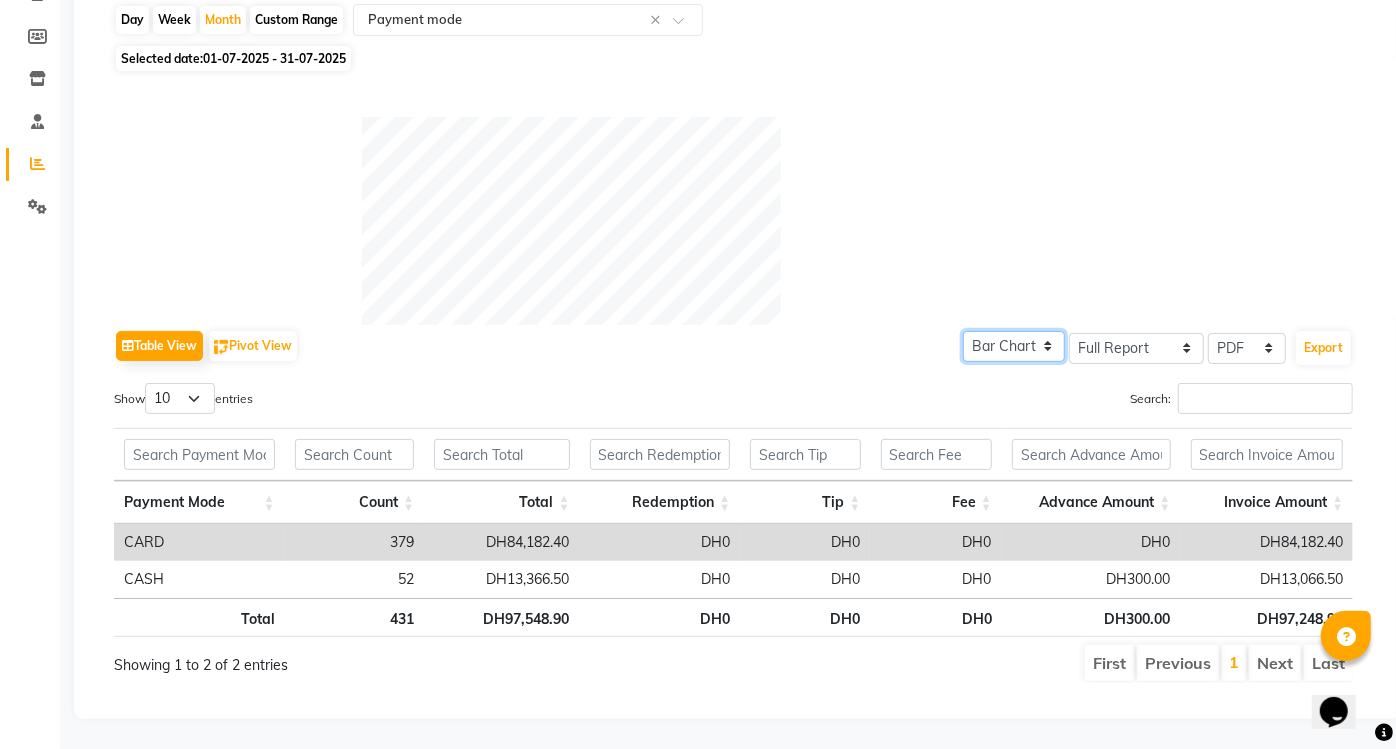 click on "Pie Chart Bar Chart" 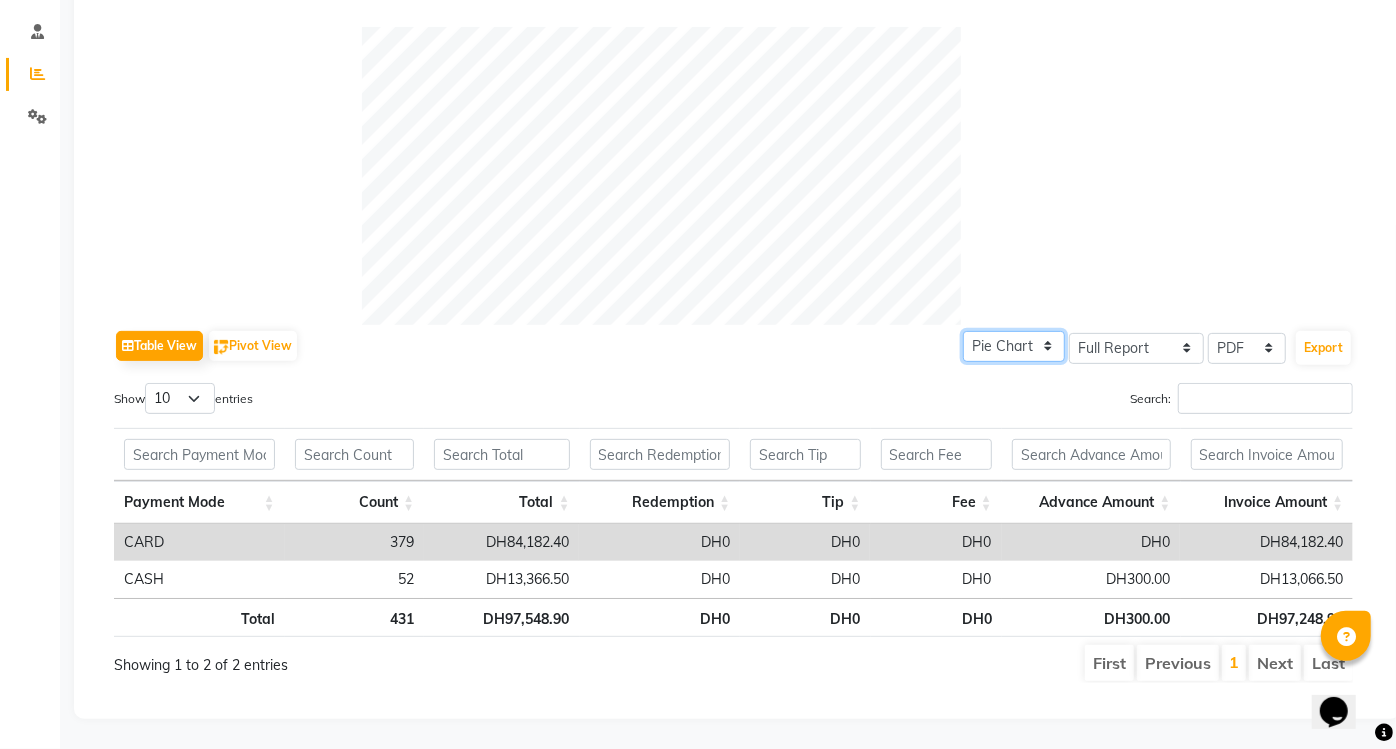 click on "Pie Chart Bar Chart" 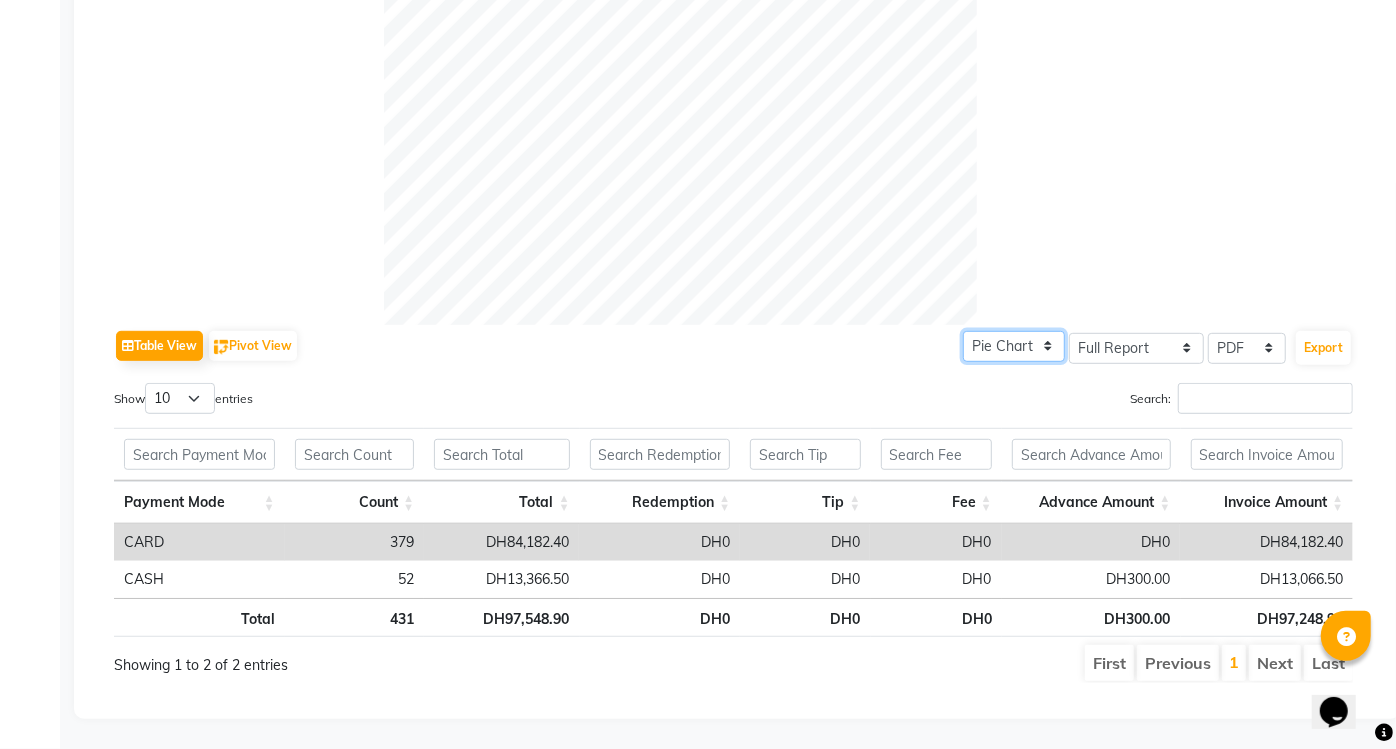 scroll, scrollTop: 590, scrollLeft: 0, axis: vertical 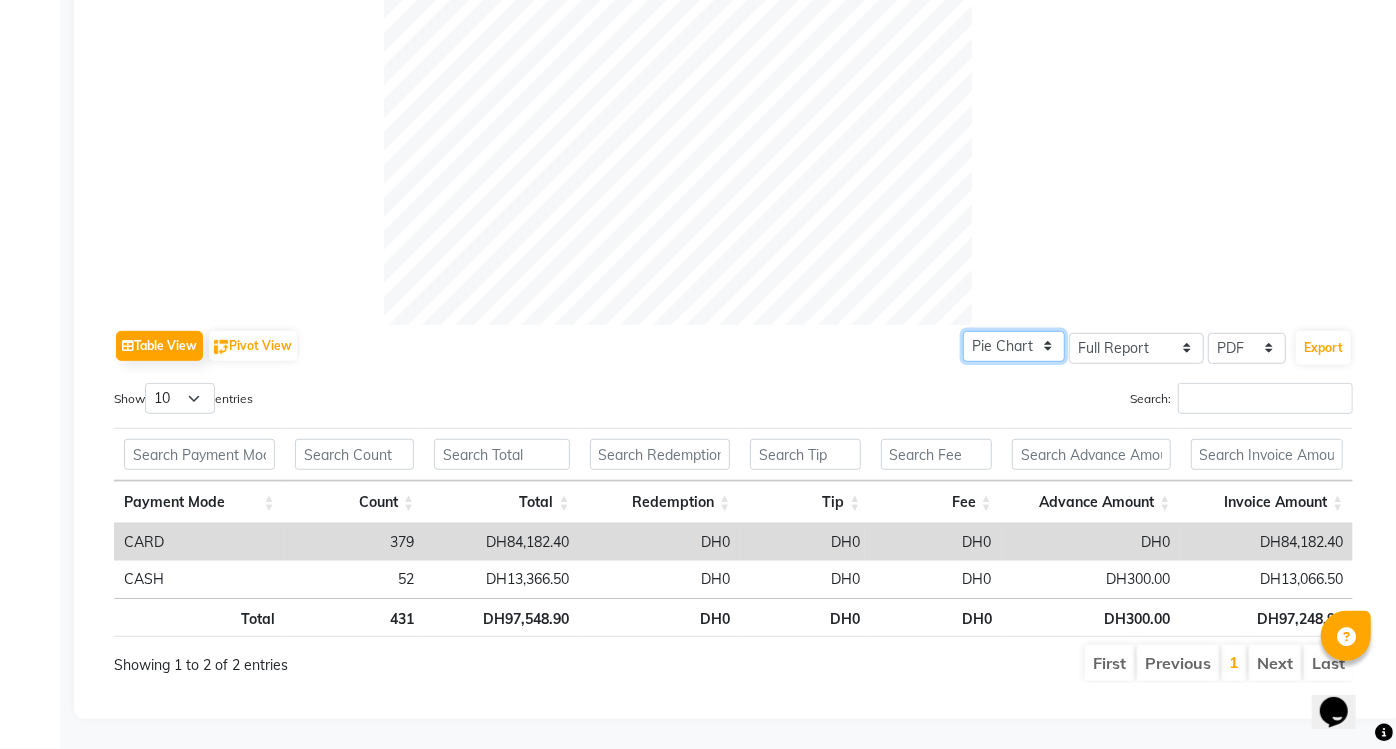 click on "Pie Chart Bar Chart" 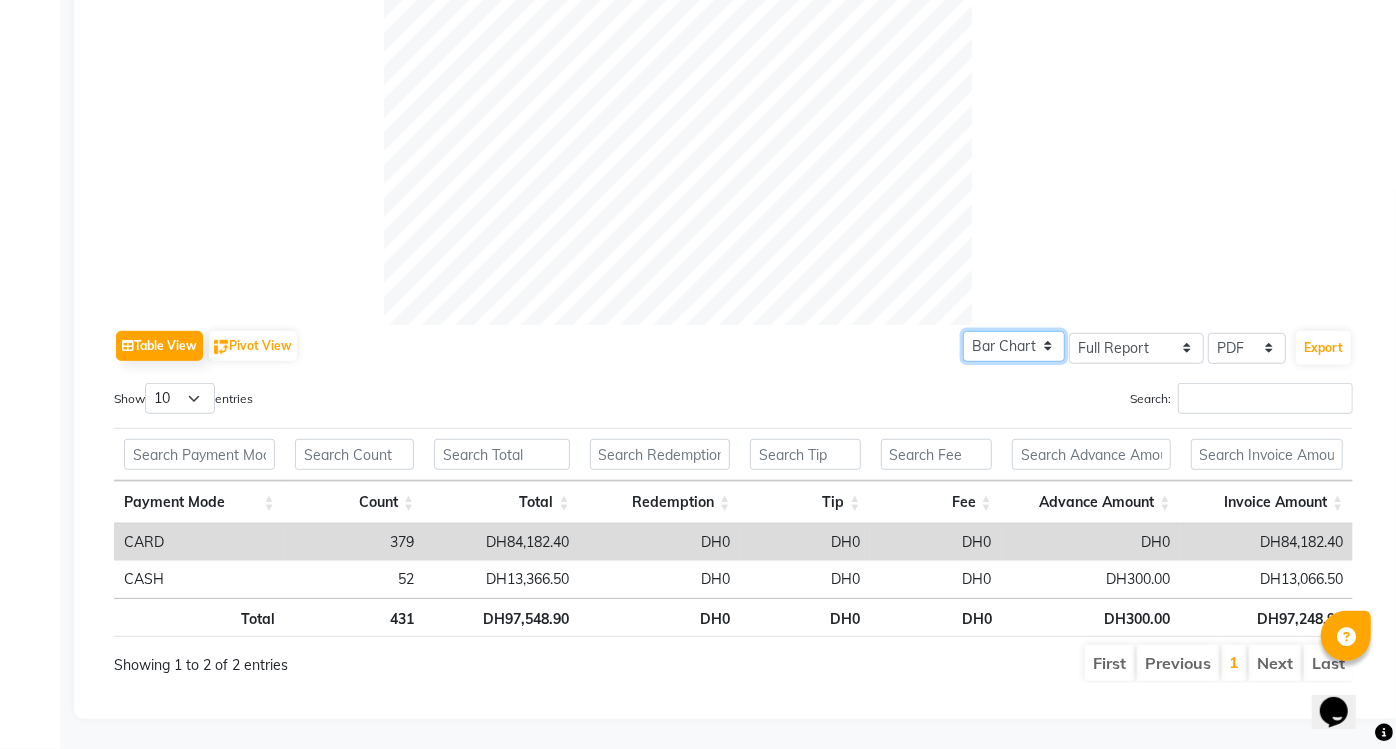 click on "Pie Chart Bar Chart" 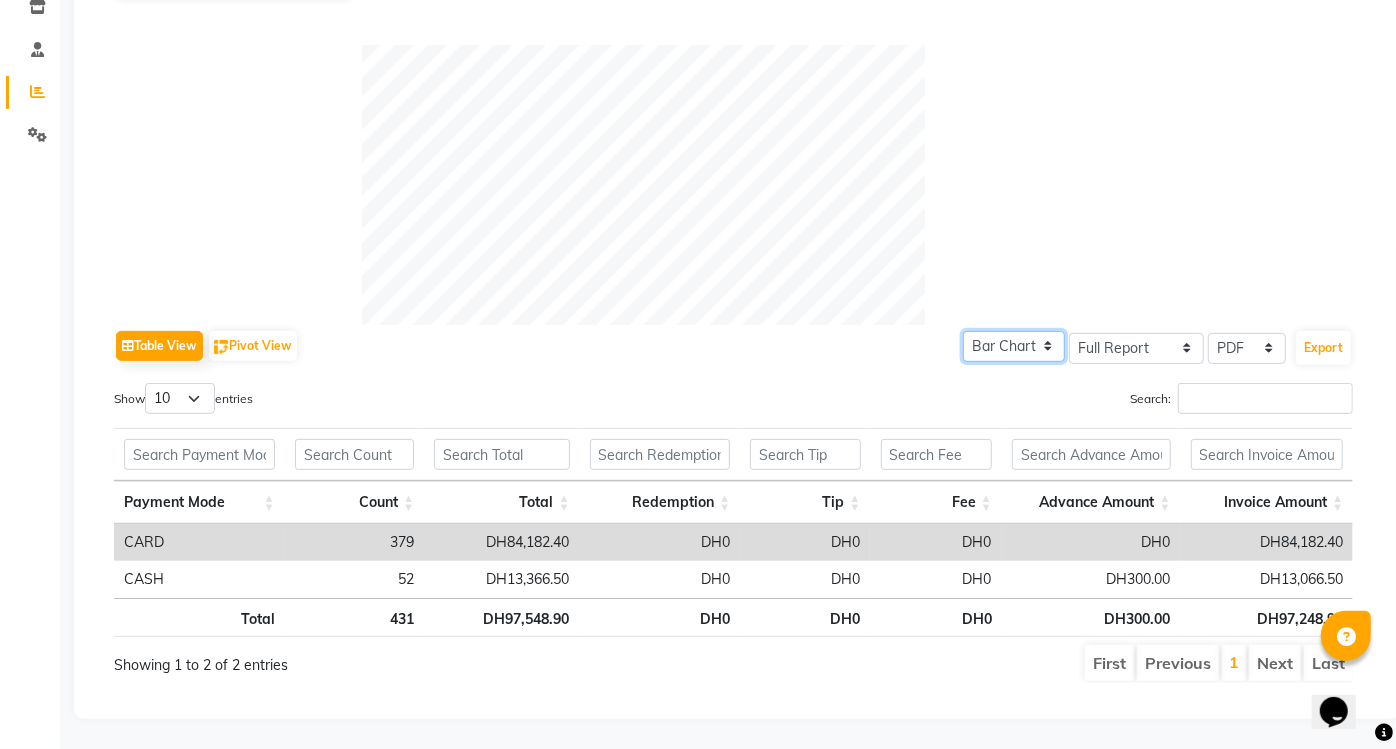 scroll, scrollTop: 279, scrollLeft: 0, axis: vertical 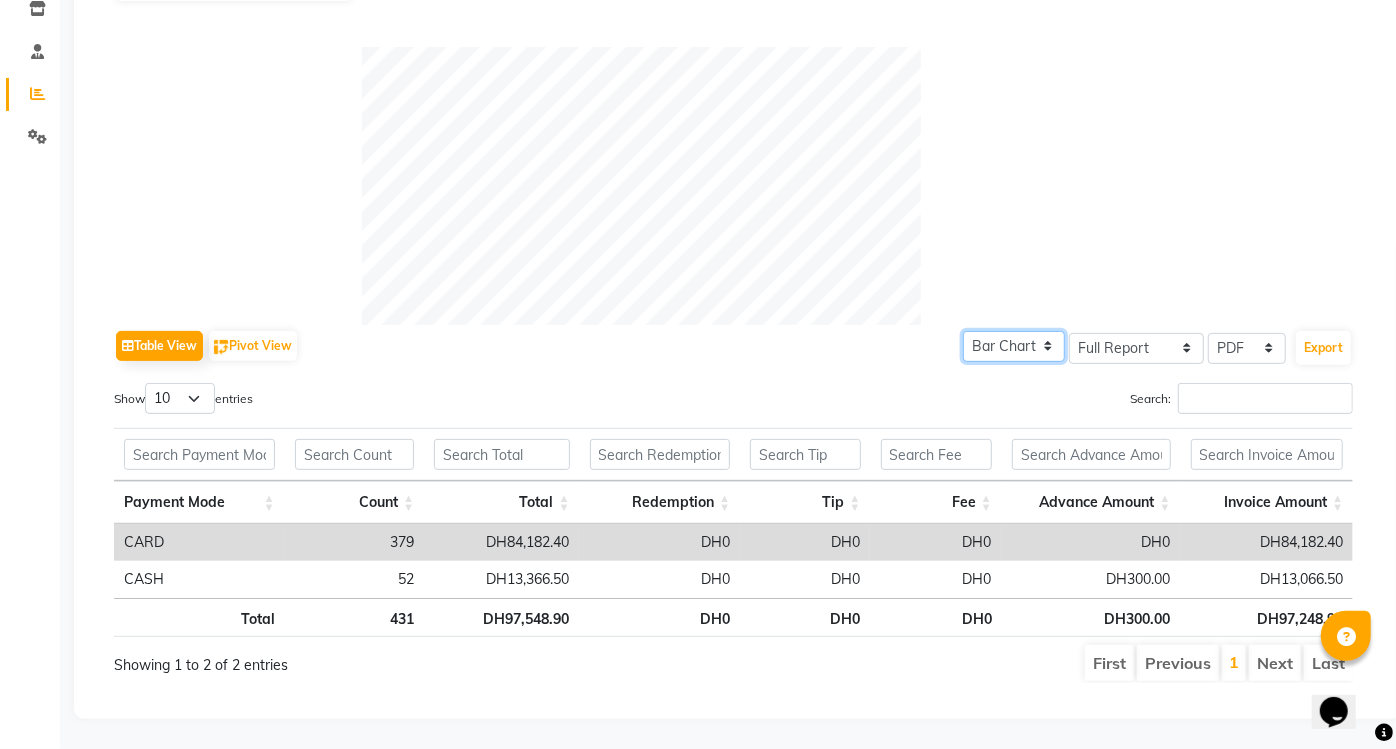 click on "Pie Chart Bar Chart" 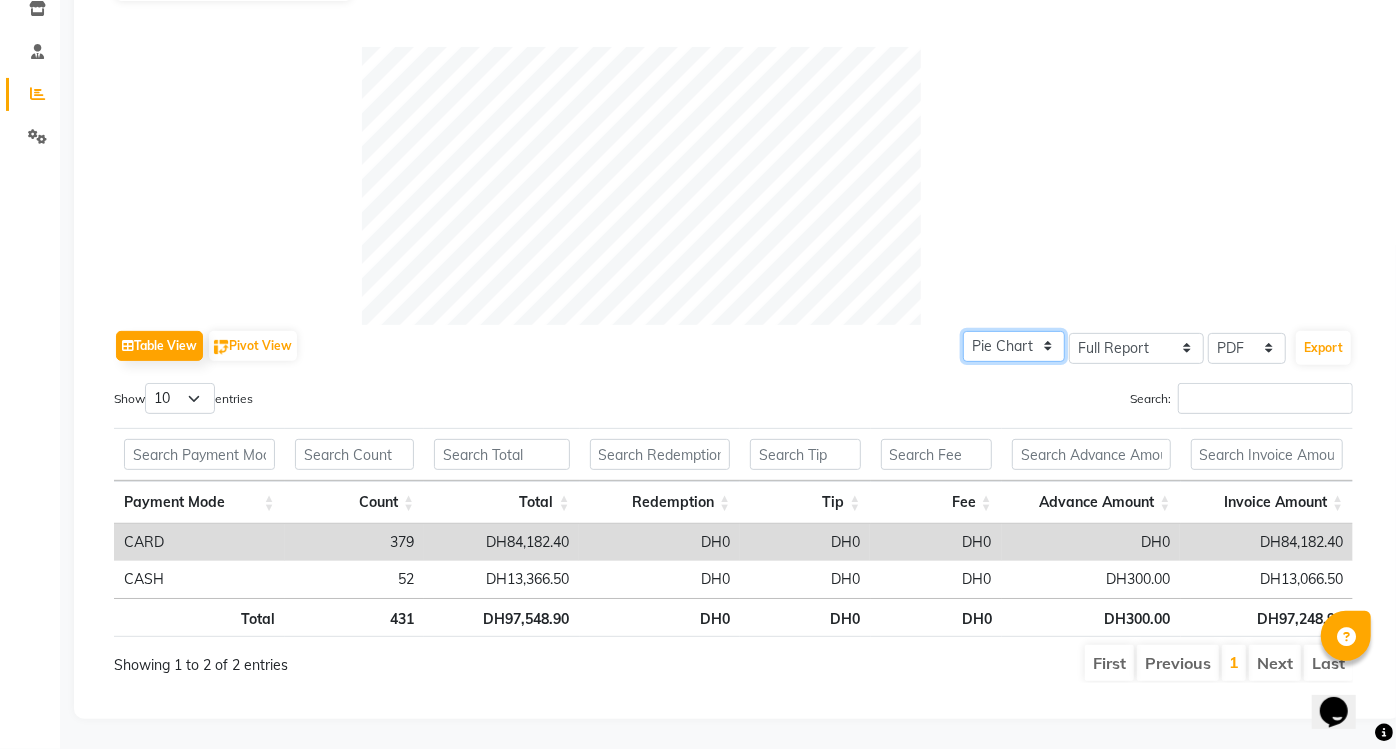 click on "Pie Chart Bar Chart" 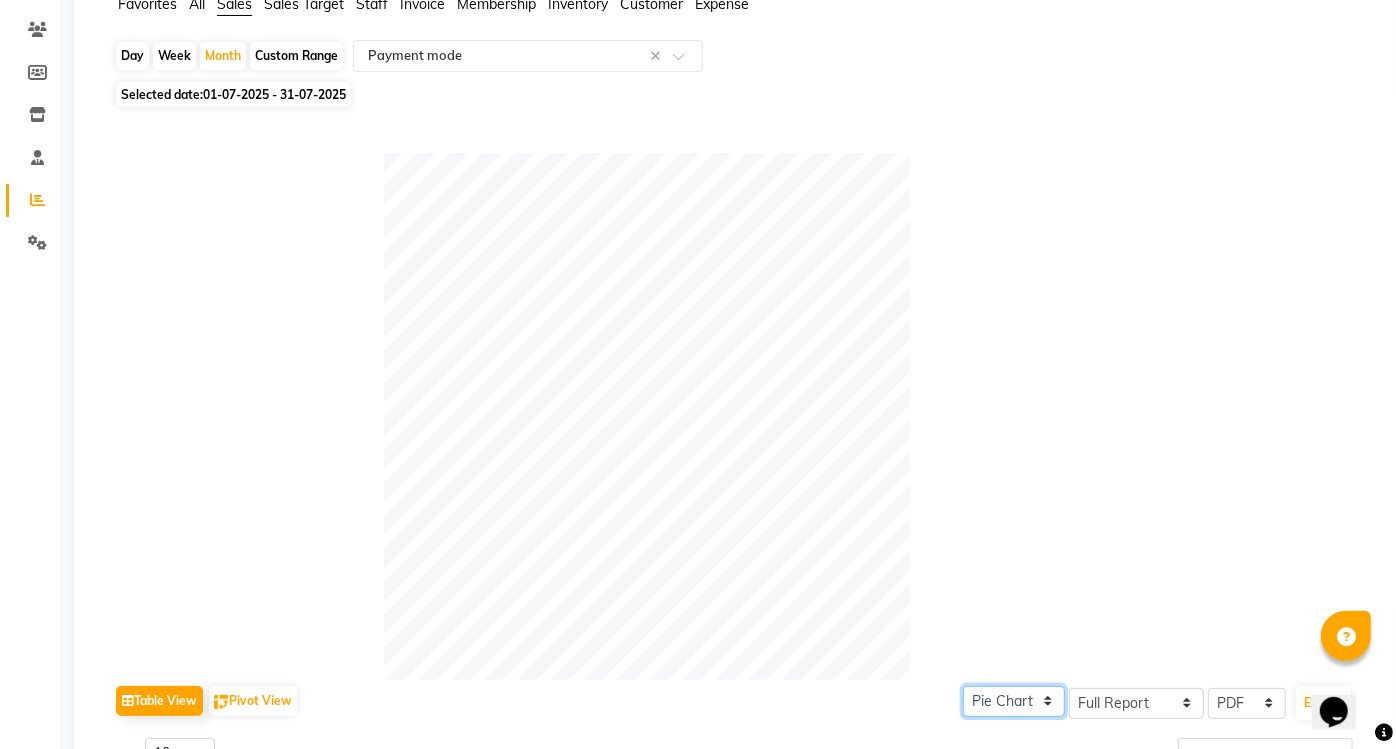 scroll, scrollTop: 0, scrollLeft: 0, axis: both 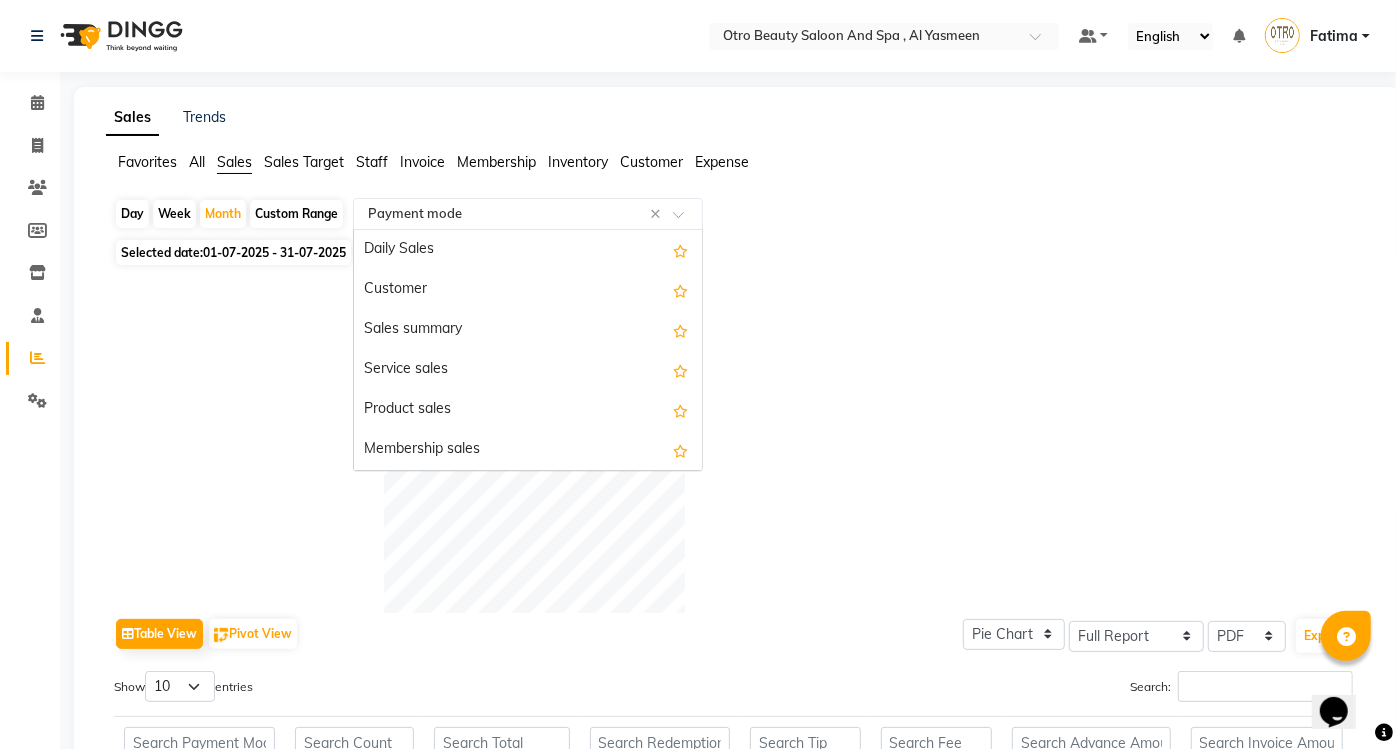 click 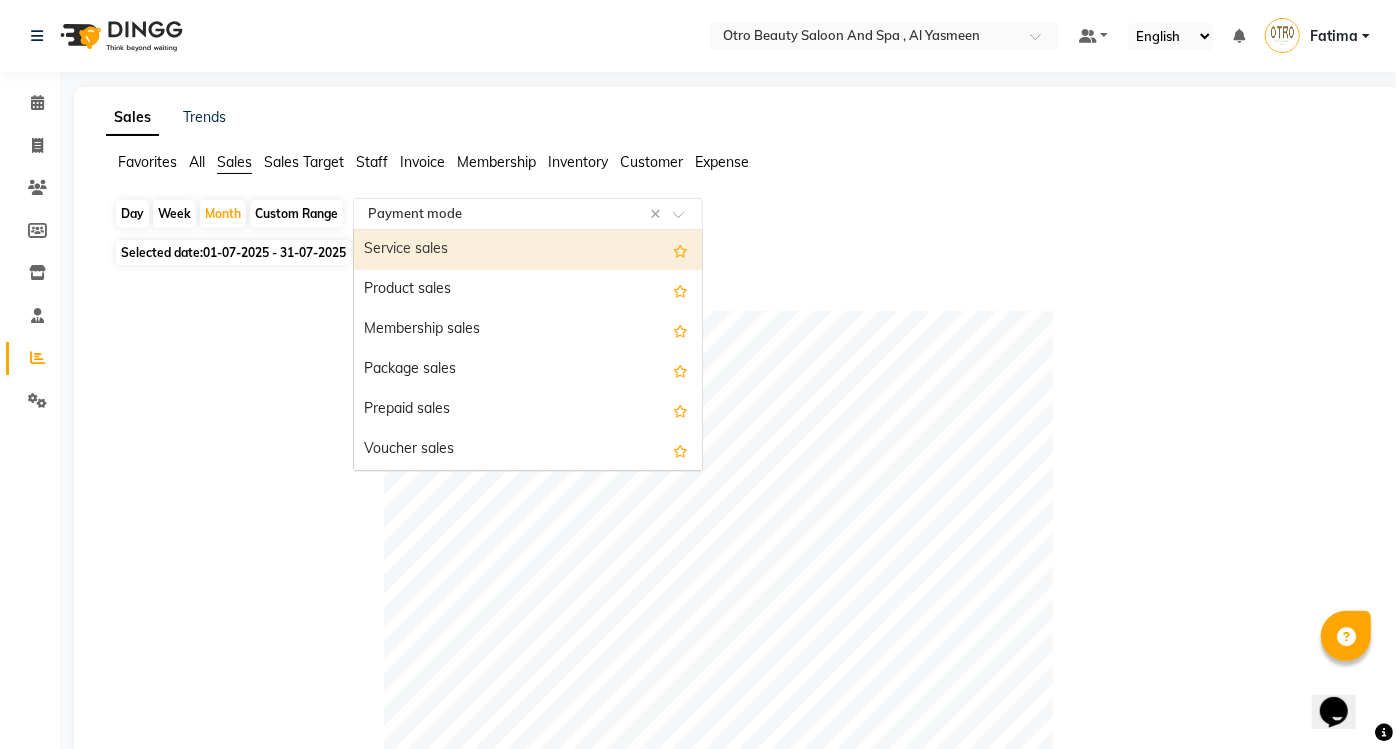 scroll, scrollTop: 80, scrollLeft: 0, axis: vertical 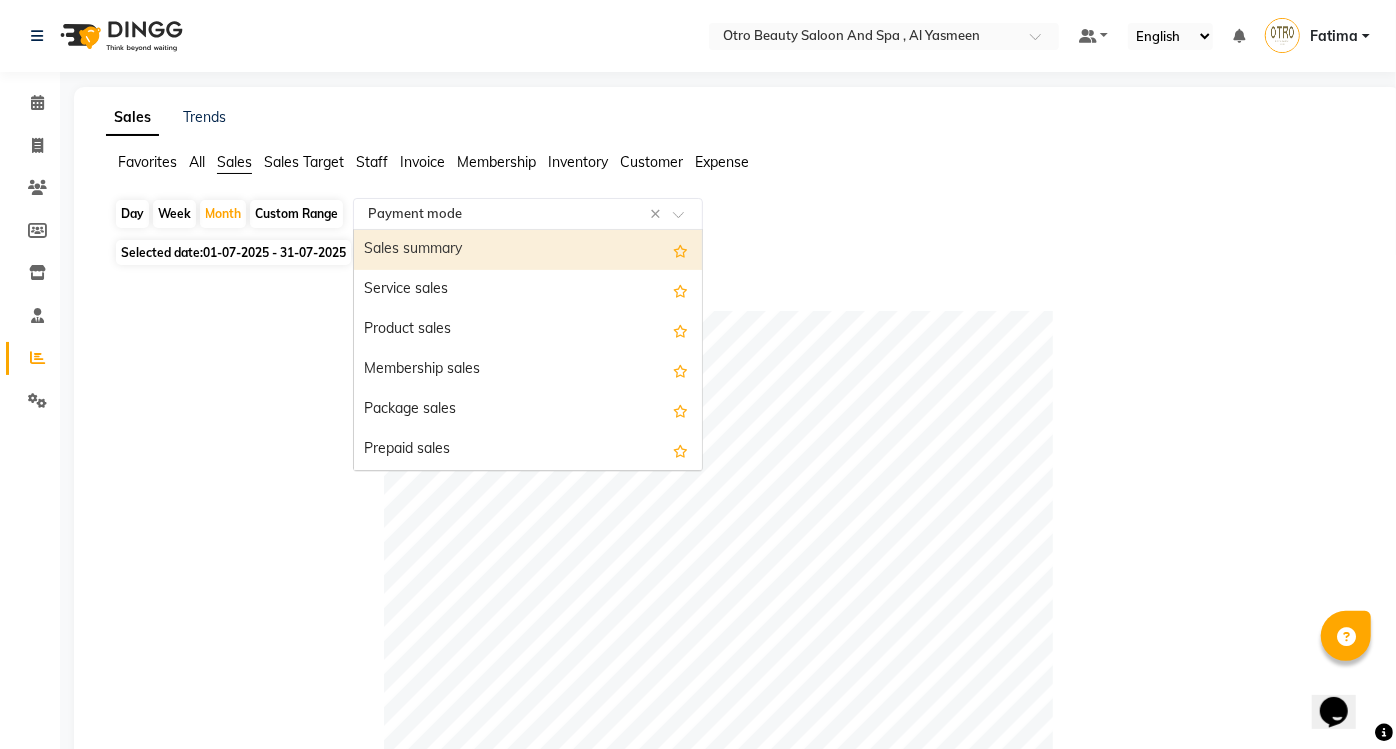click on "Sales summary" at bounding box center (528, 250) 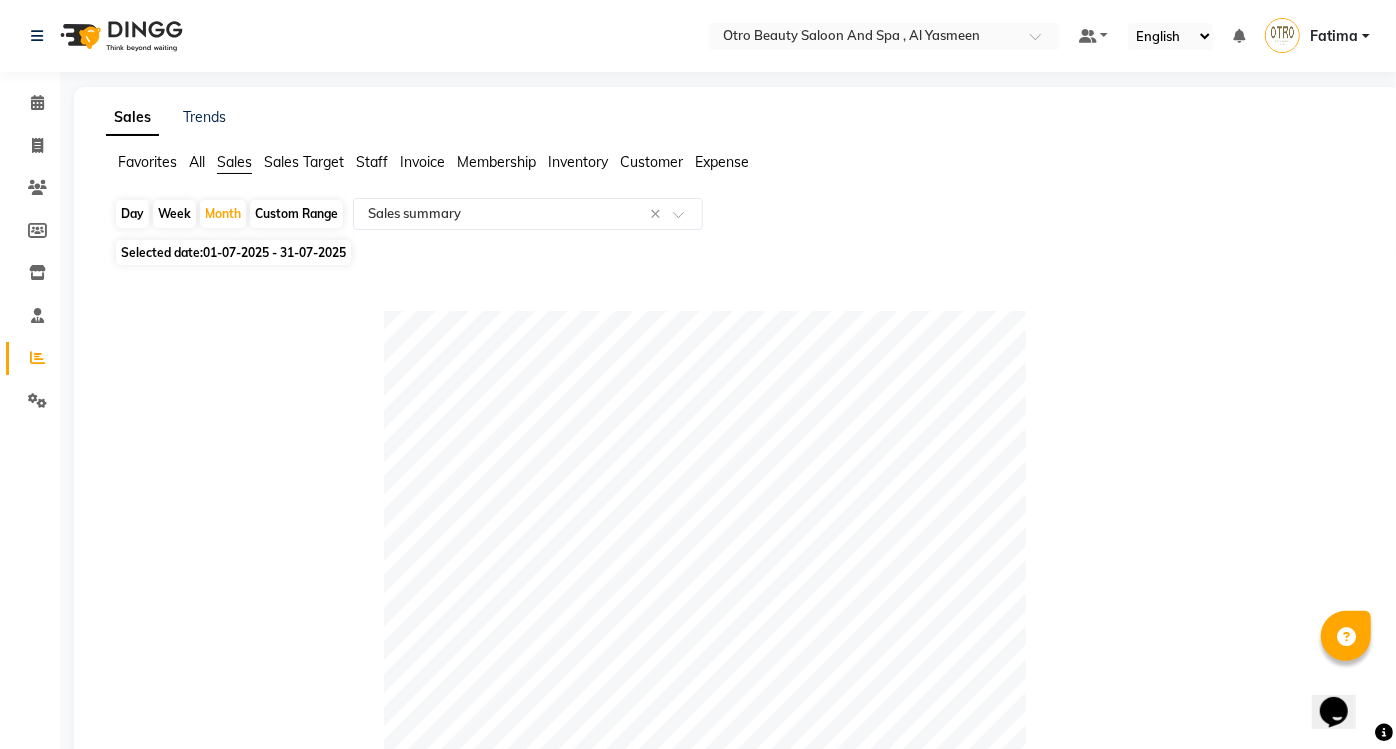 click on "Table View   Pivot View  Pie Chart Bar Chart Select Full Report Filtered Report Select CSV PDF  Export  Show  10 25 50 100  entries Search: Type Count Price Discount Non-taxable Amount Taxable Amount Tax Total Revenue Taxable Redemption Tax On Redemption Total Redemption Total Tax Grand Total Type Count Price Discount Non-taxable Amount Taxable Amount Tax Total Revenue Taxable Redemption Tax On Redemption Total Redemption Total Tax Grand Total Total 984 [CURRENCY][AMOUNT] [CURRENCY][AMOUNT] [CURRENCY][AMOUNT] [CURRENCY][AMOUNT] [CURRENCY][AMOUNT] [CURRENCY][AMOUNT] [CURRENCY][AMOUNT] [CURRENCY][AMOUNT] [CURRENCY][AMOUNT] [CURRENCY][AMOUNT] [CURRENCY][AMOUNT] Prepaid 0 [CURRENCY][AMOUNT] [CURRENCY][AMOUNT] [CURRENCY][AMOUNT] [CURRENCY][AMOUNT] [CURRENCY][AMOUNT] [CURRENCY][AMOUNT] [CURRENCY][AMOUNT] [CURRENCY][AMOUNT] [CURRENCY][AMOUNT] [CURRENCY][AMOUNT] [CURRENCY][AMOUNT] Memberships 0 [CURRENCY][AMOUNT] [CURRENCY][AMOUNT] [CURRENCY][AMOUNT] [CURRENCY][AMOUNT] [CURRENCY][AMOUNT] [CURRENCY][AMOUNT] [CURRENCY][AMOUNT] [CURRENCY][AMOUNT] [CURRENCY][AMOUNT] [CURRENCY][AMOUNT] [CURRENCY][AMOUNT] Gift card 0 [CURRENCY][AMOUNT] [CURRENCY][AMOUNT] [CURRENCY][AMOUNT] [CURRENCY][AMOUNT] [CURRENCY][AMOUNT] [CURRENCY][AMOUNT] [CURRENCY][AMOUNT] [CURRENCY][AMOUNT] [CURRENCY][AMOUNT] [CURRENCY][AMOUNT] [CURRENCY][AMOUNT] Vouchers 0 [CURRENCY][AMOUNT] [CURRENCY][AMOUNT] [CURRENCY][AMOUNT] [CURRENCY][AMOUNT] [CURRENCY][AMOUNT] [CURRENCY][AMOUNT] [CURRENCY][AMOUNT] [CURRENCY][AMOUNT] [CURRENCY][AMOUNT] [CURRENCY][AMOUNT] [CURRENCY][AMOUNT] Tips 0 [CURRENCY][AMOUNT] [CURRENCY][AMOUNT] [CURRENCY][AMOUNT] [CURRENCY][AMOUNT] [CURRENCY][AMOUNT] [CURRENCY][AMOUNT] [CURRENCY][AMOUNT] [CURRENCY][AMOUNT] [CURRENCY][AMOUNT] [CURRENCY][AMOUNT] [CURRENCY][AMOUNT] Services 956 [CURRENCY][AMOUNT] [CURRENCY][AMOUNT] [CURRENCY][AMOUNT] [CURRENCY][AMOUNT] [CURRENCY][AMOUNT] [CURRENCY][AMOUNT] [CURRENCY][AMOUNT] [CURRENCY][AMOUNT] [CURRENCY][AMOUNT] [CURRENCY][AMOUNT] [CURRENCY][AMOUNT] Products 27 [CURRENCY][AMOUNT] [CURRENCY][AMOUNT] [CURRENCY][AMOUNT] [CURRENCY][AMOUNT] [CURRENCY][AMOUNT] [CURRENCY][AMOUNT] [CURRENCY][AMOUNT] [CURRENCY][AMOUNT] [CURRENCY][AMOUNT] [CURRENCY][AMOUNT] 1 0" 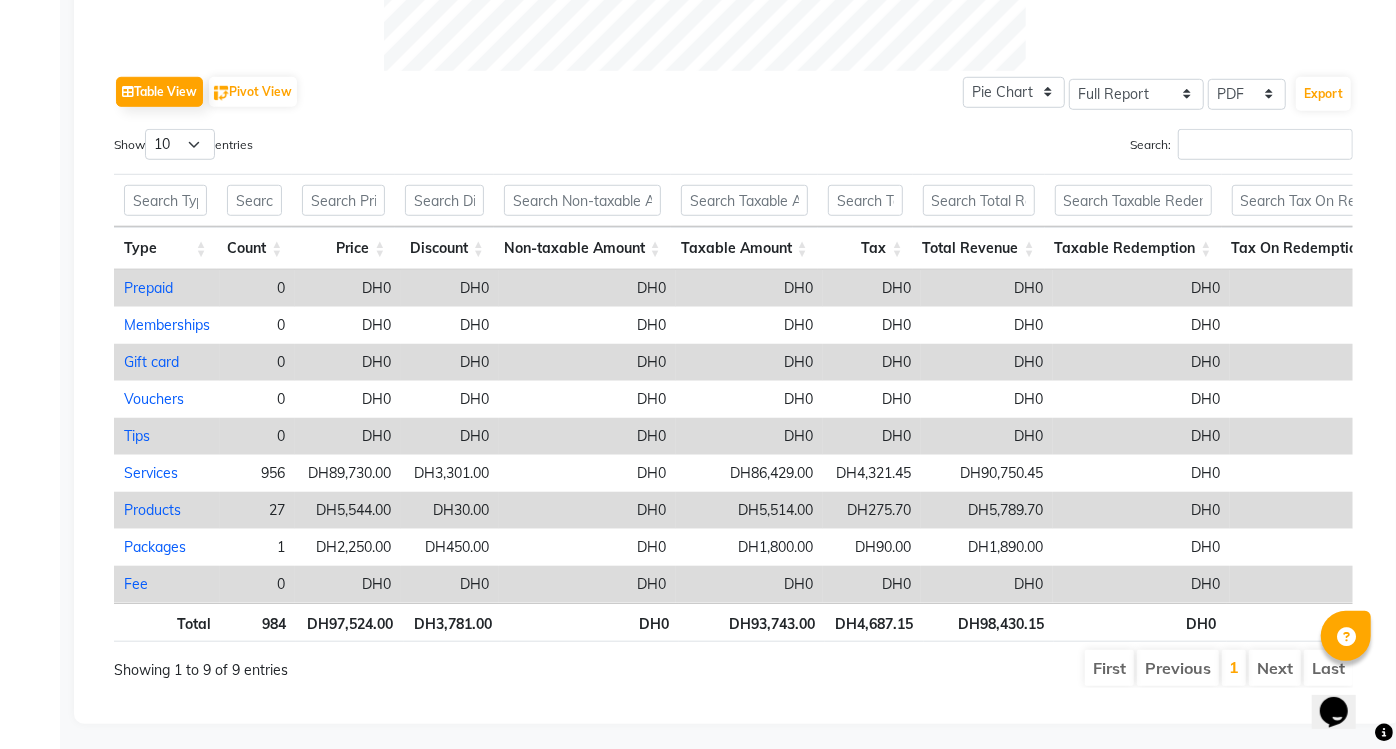 scroll, scrollTop: 920, scrollLeft: 0, axis: vertical 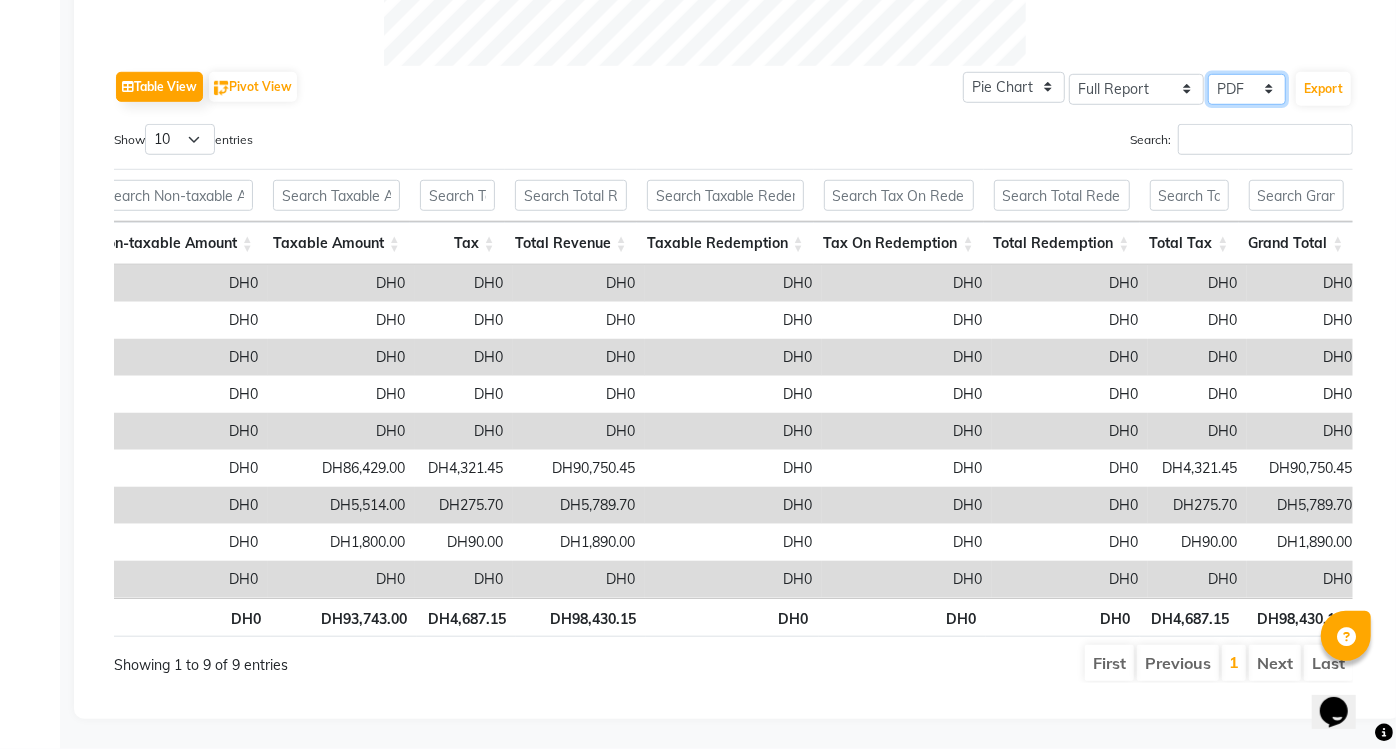 click on "Select CSV PDF" 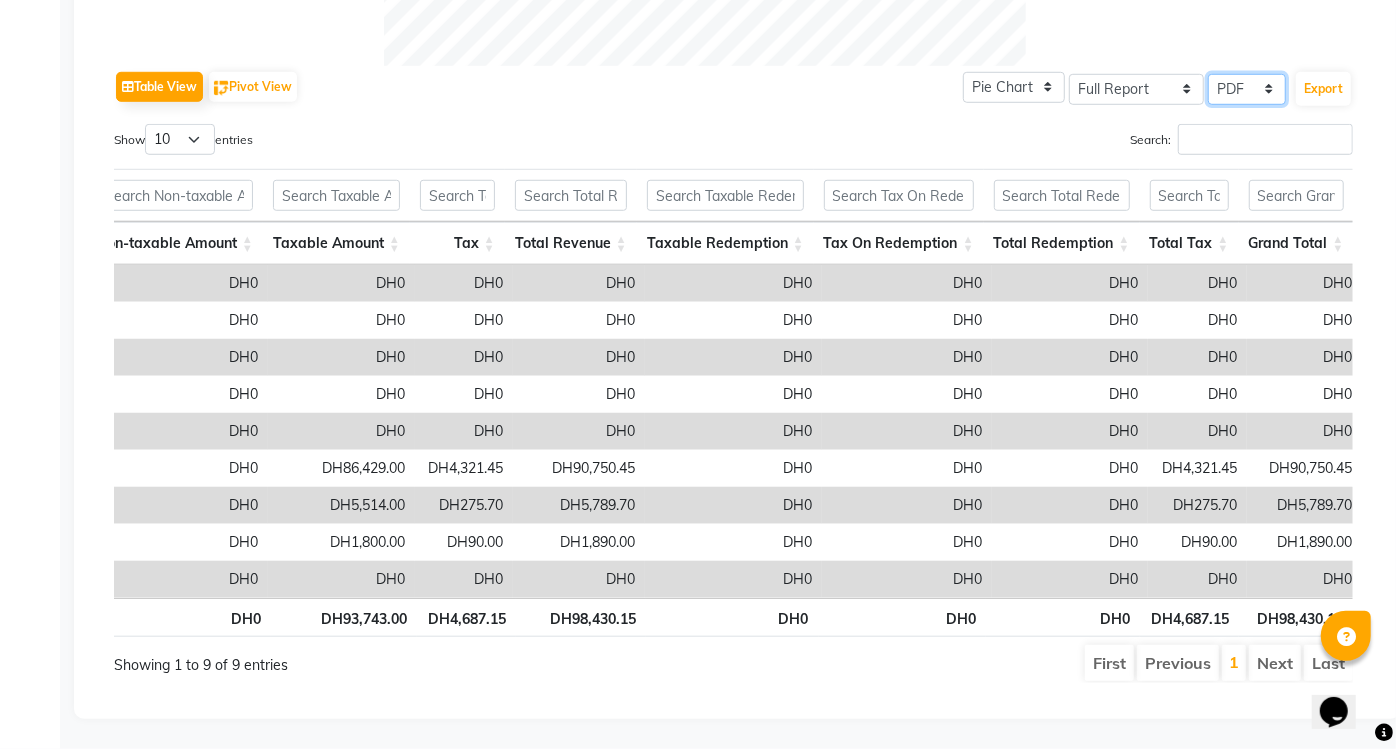 click on "Select CSV PDF" 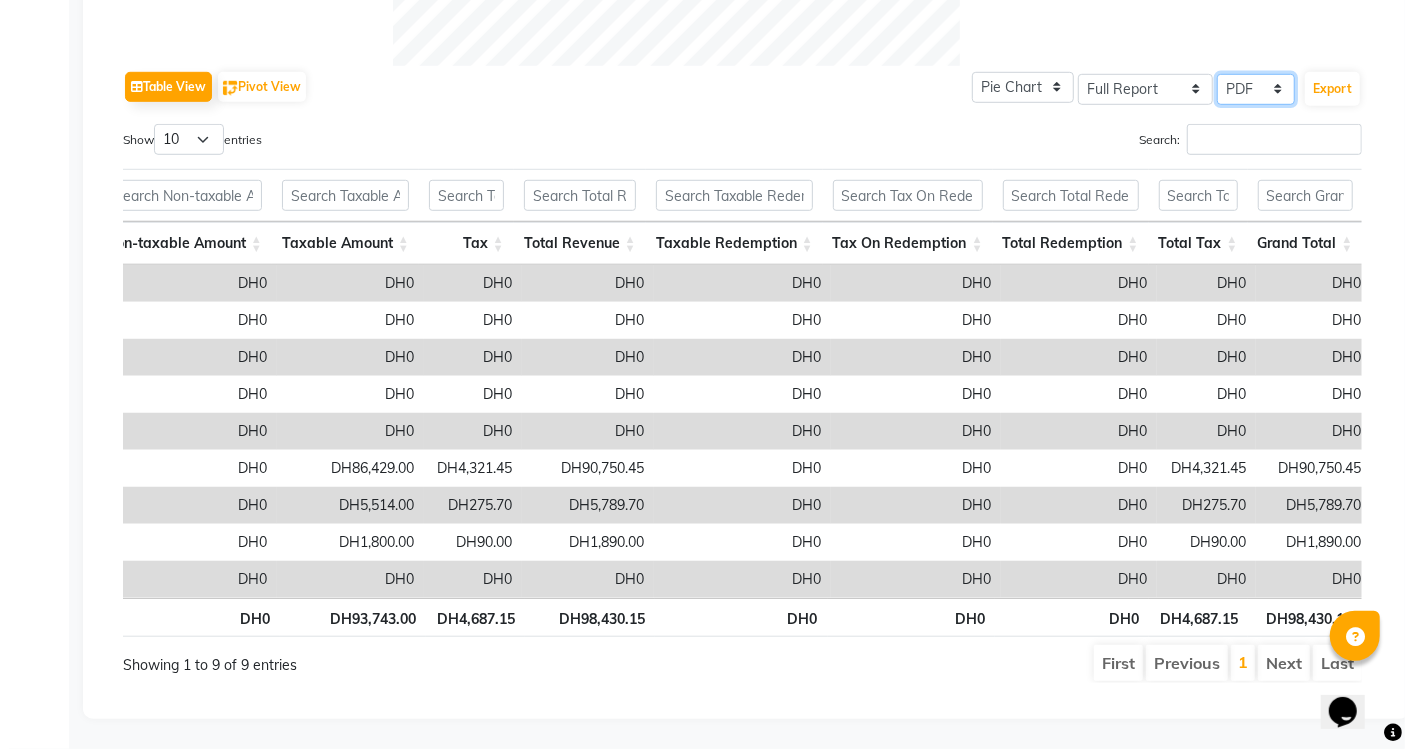scroll, scrollTop: 842, scrollLeft: 0, axis: vertical 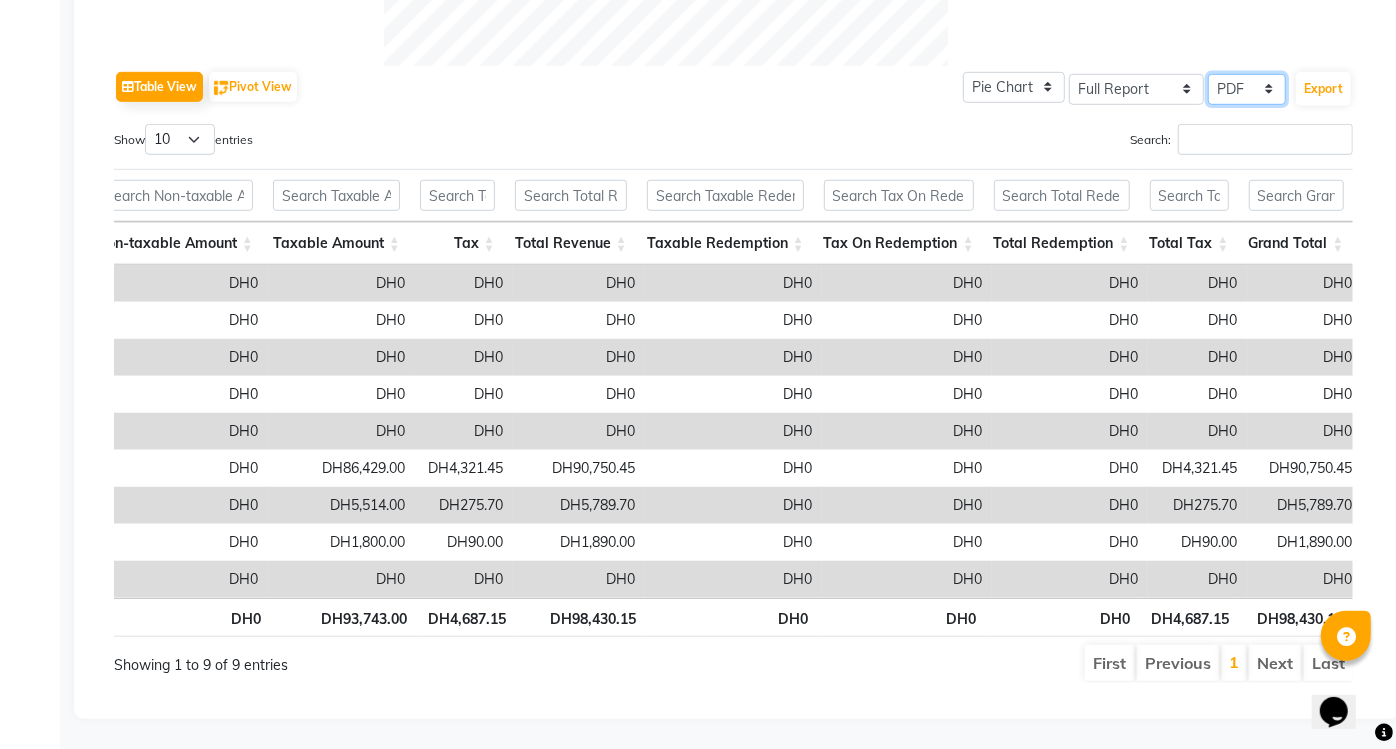 click on "Select CSV PDF" 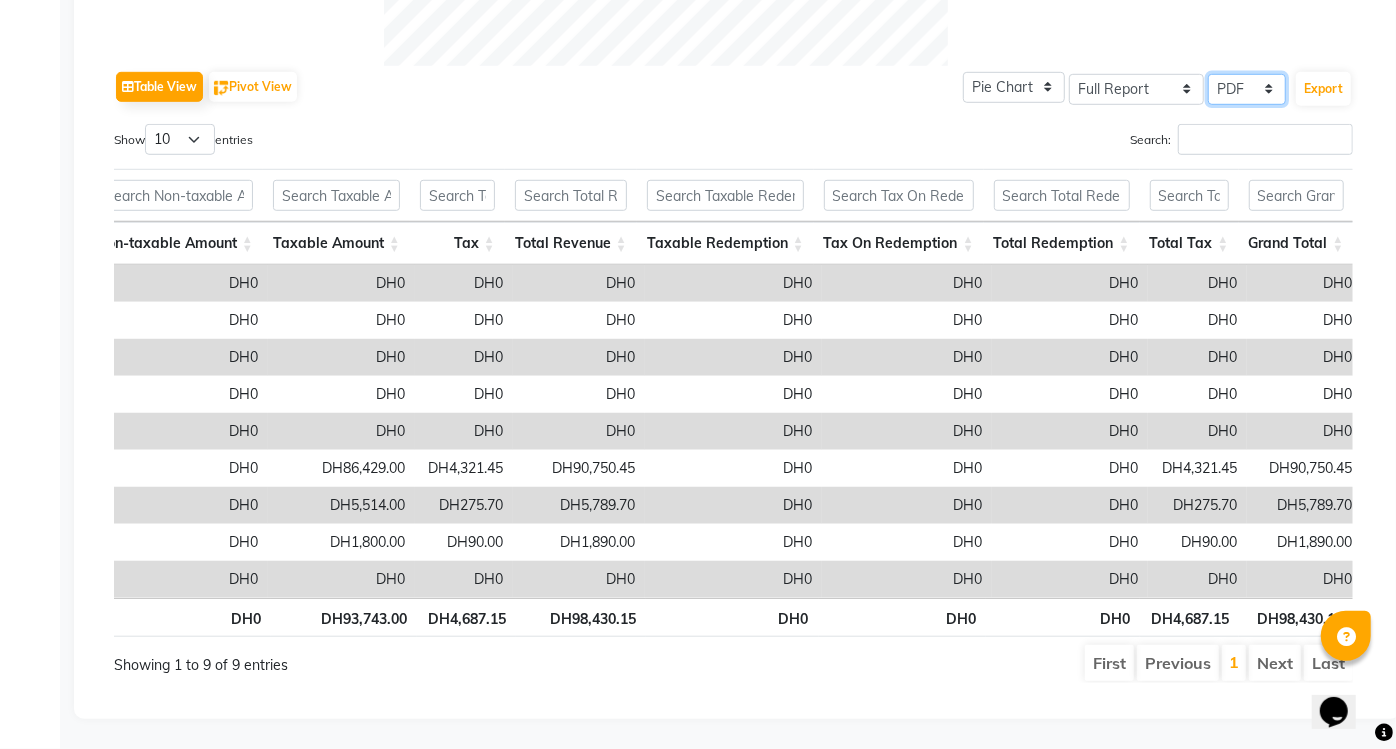 click on "Select CSV PDF" 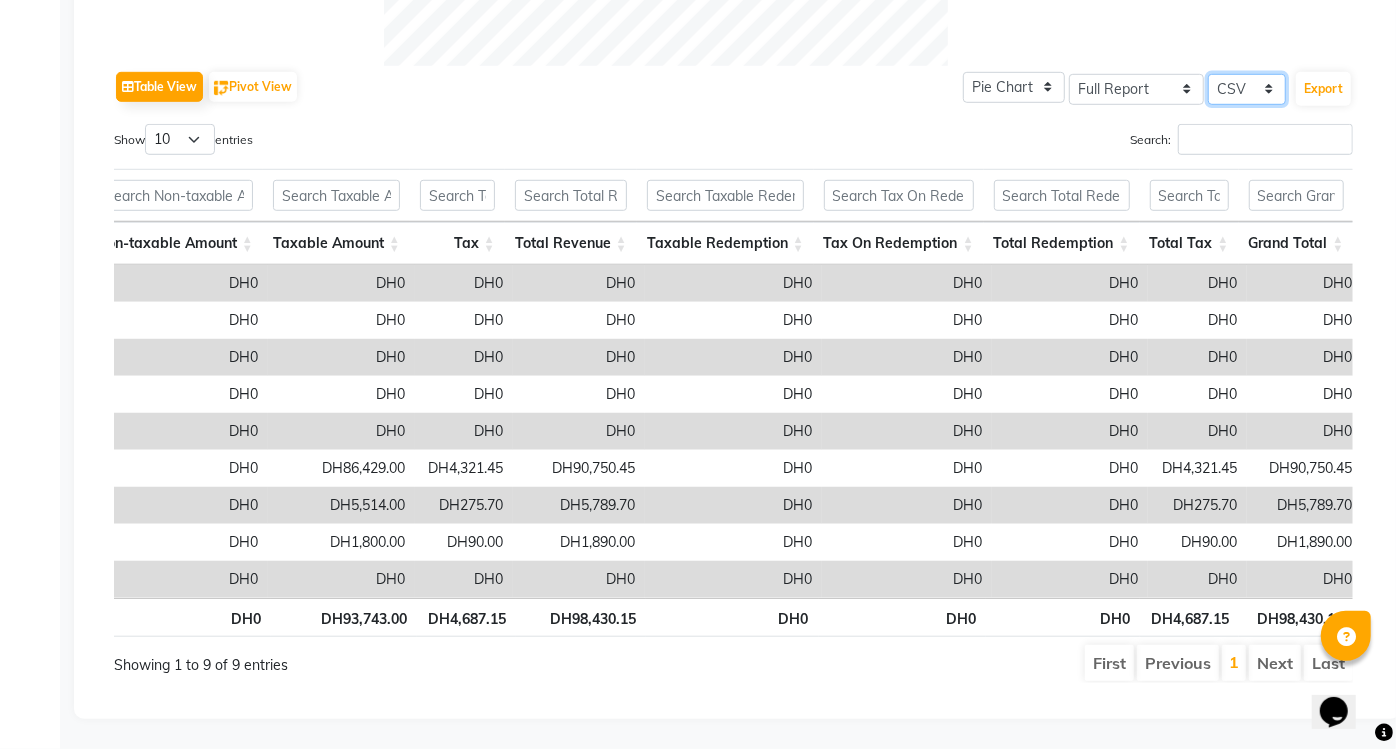 click on "Select CSV PDF" 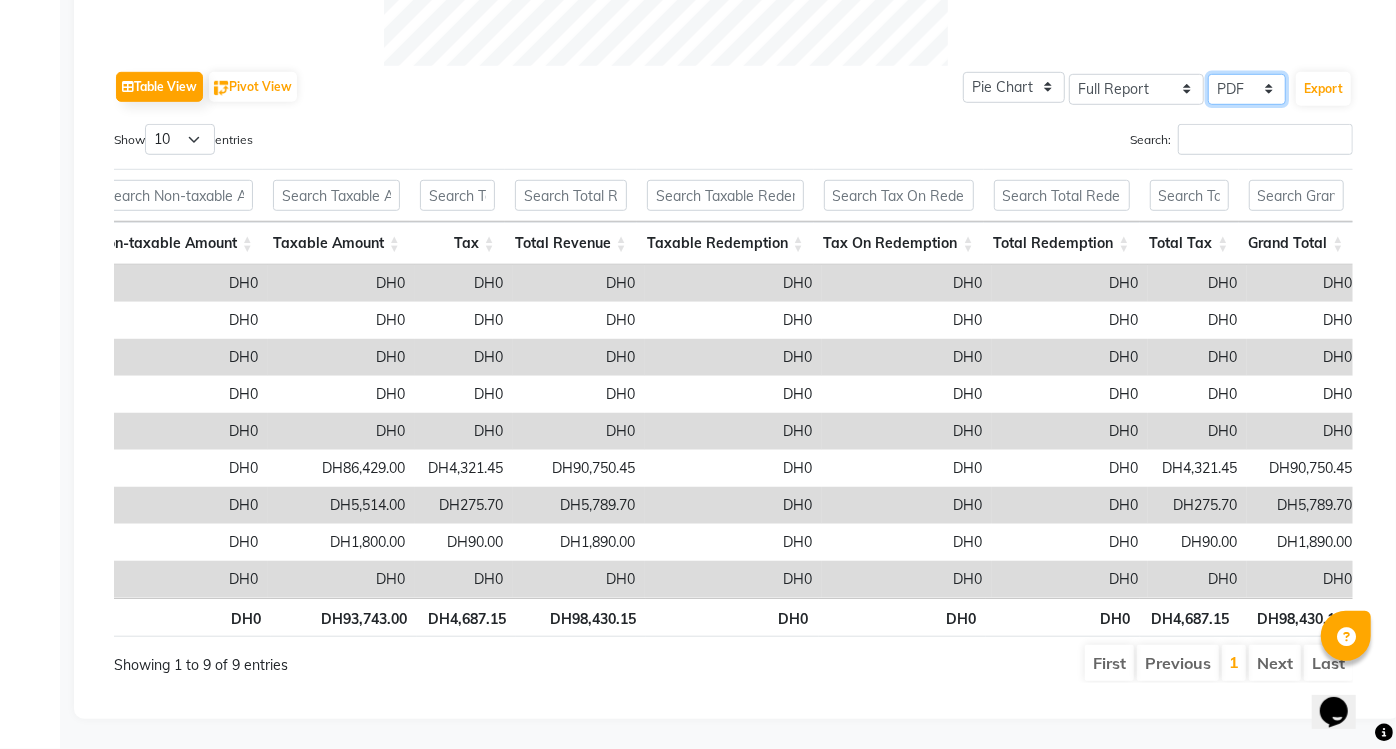 click on "Select CSV PDF" 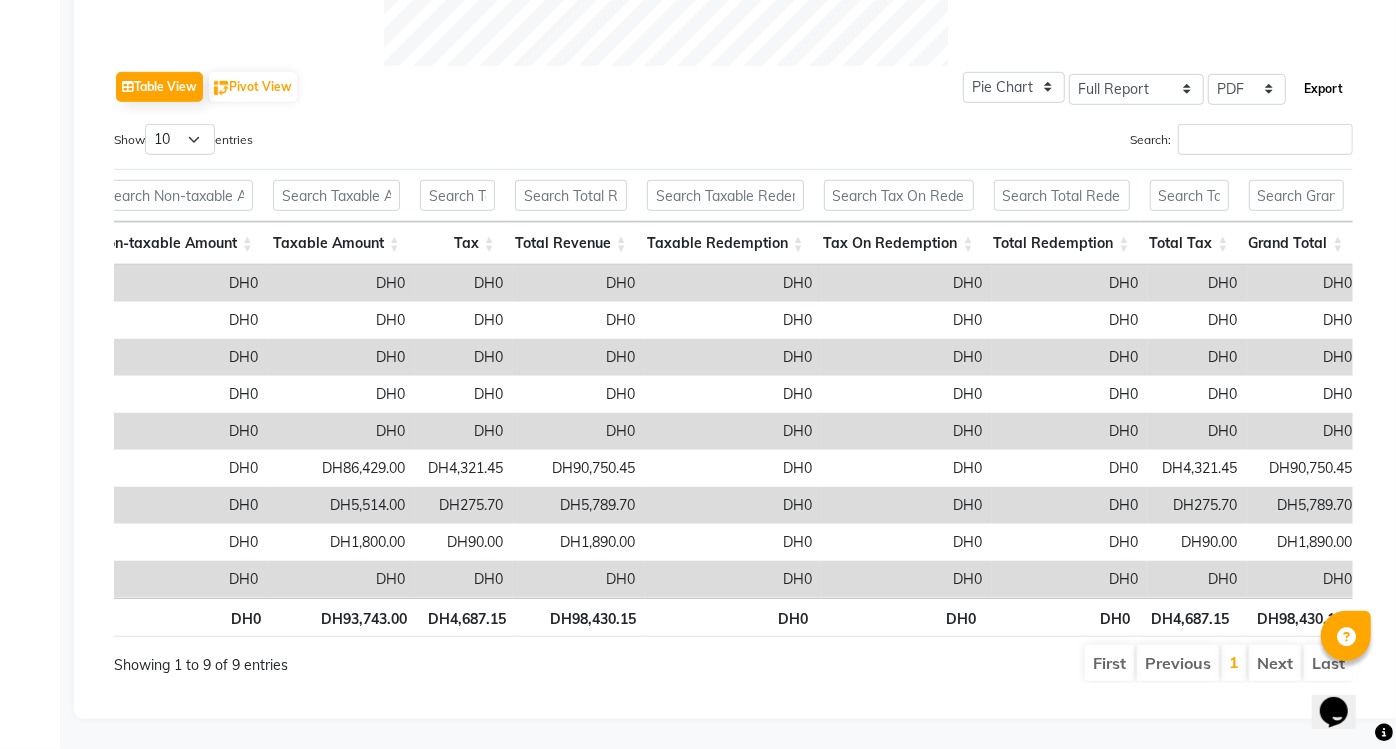 click on "Export" 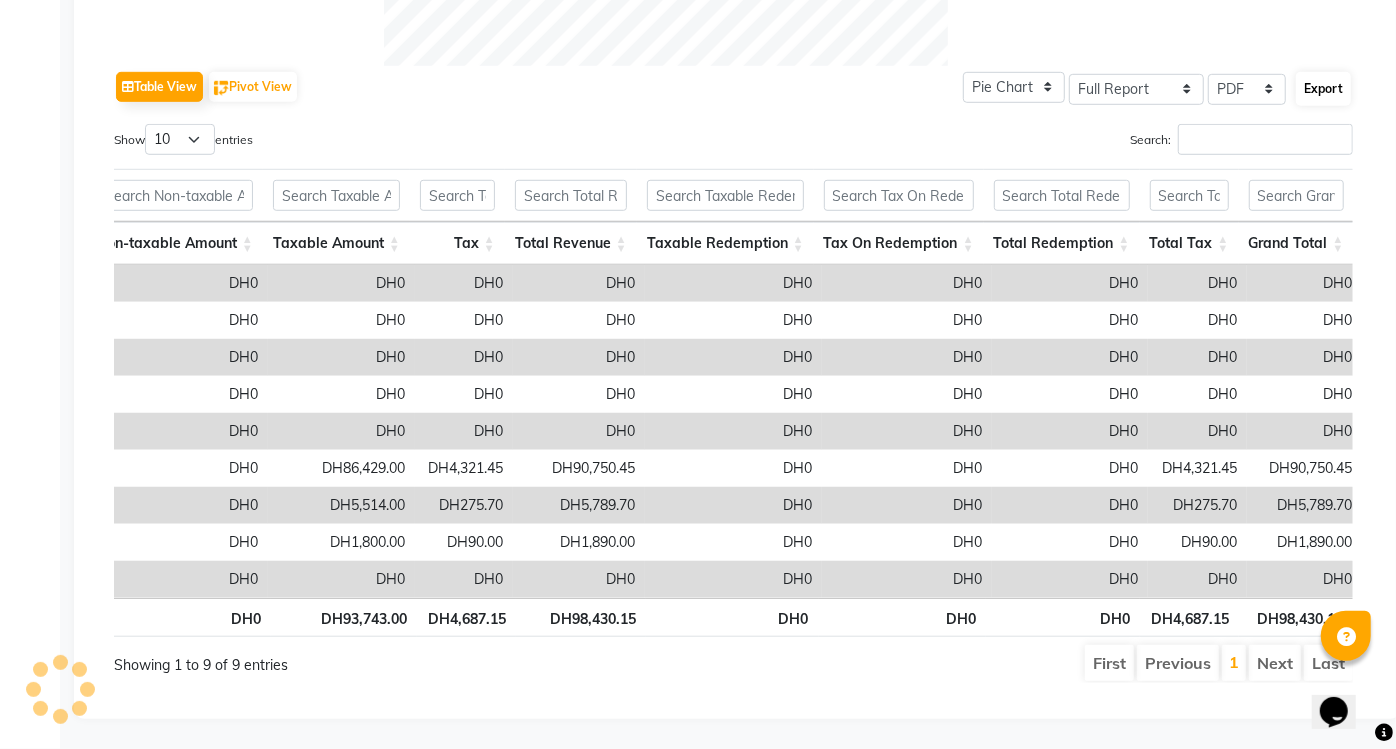 select on "monospace" 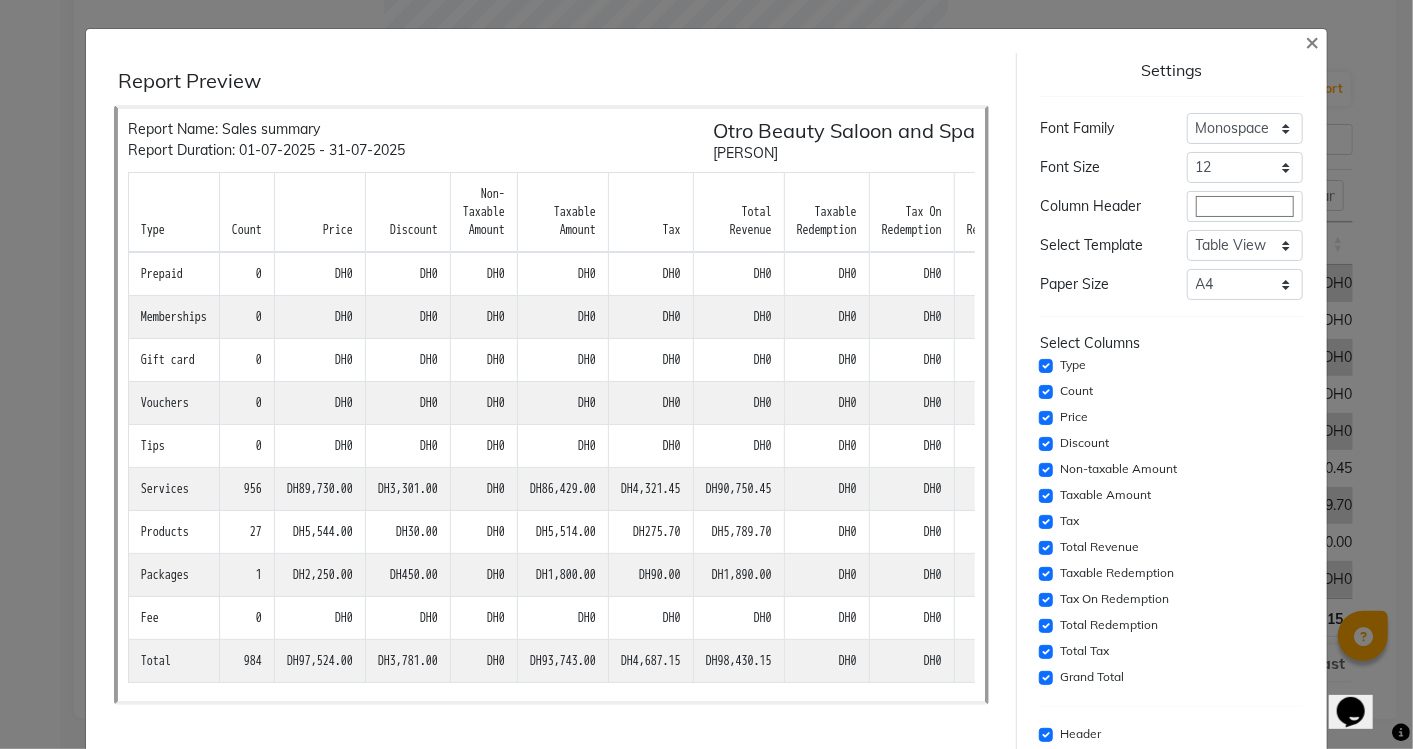 scroll, scrollTop: 40, scrollLeft: 0, axis: vertical 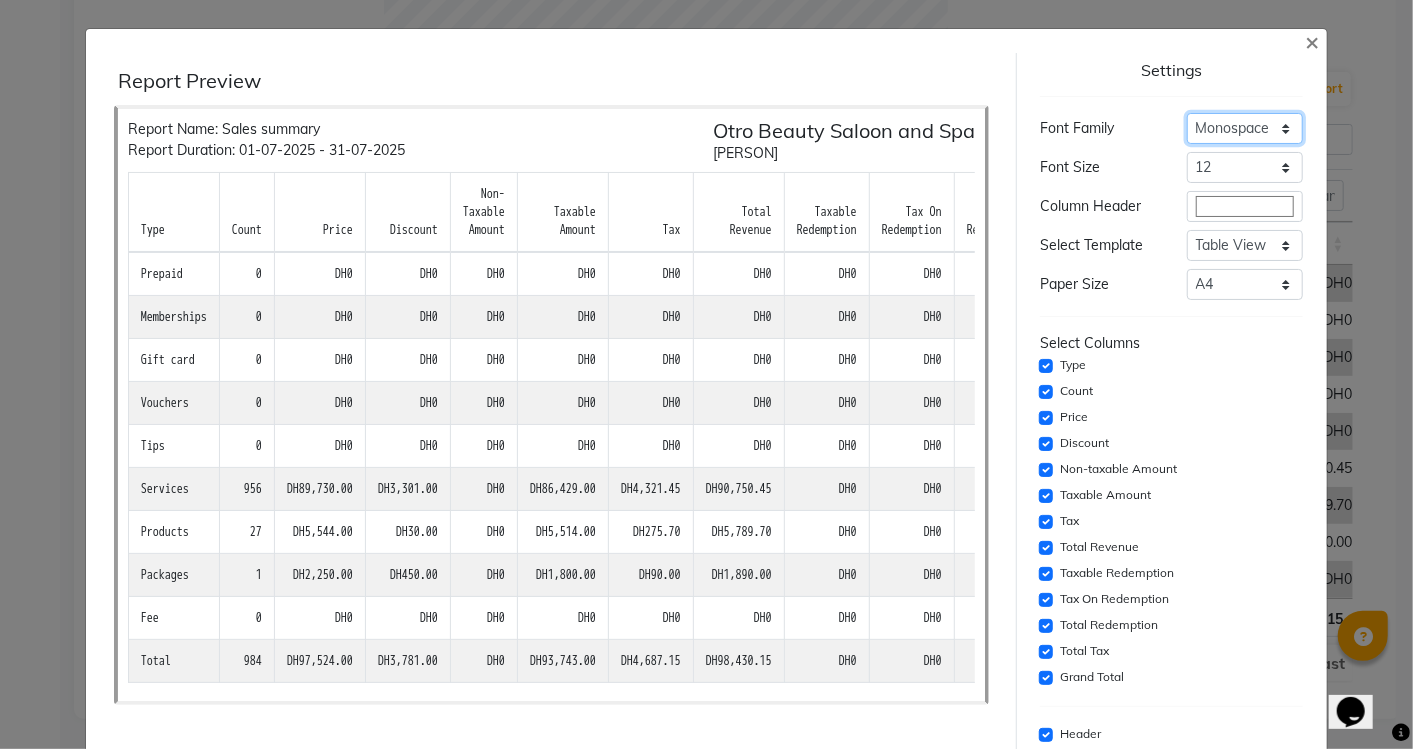click on "Select Sans Serif Monospace Serif" 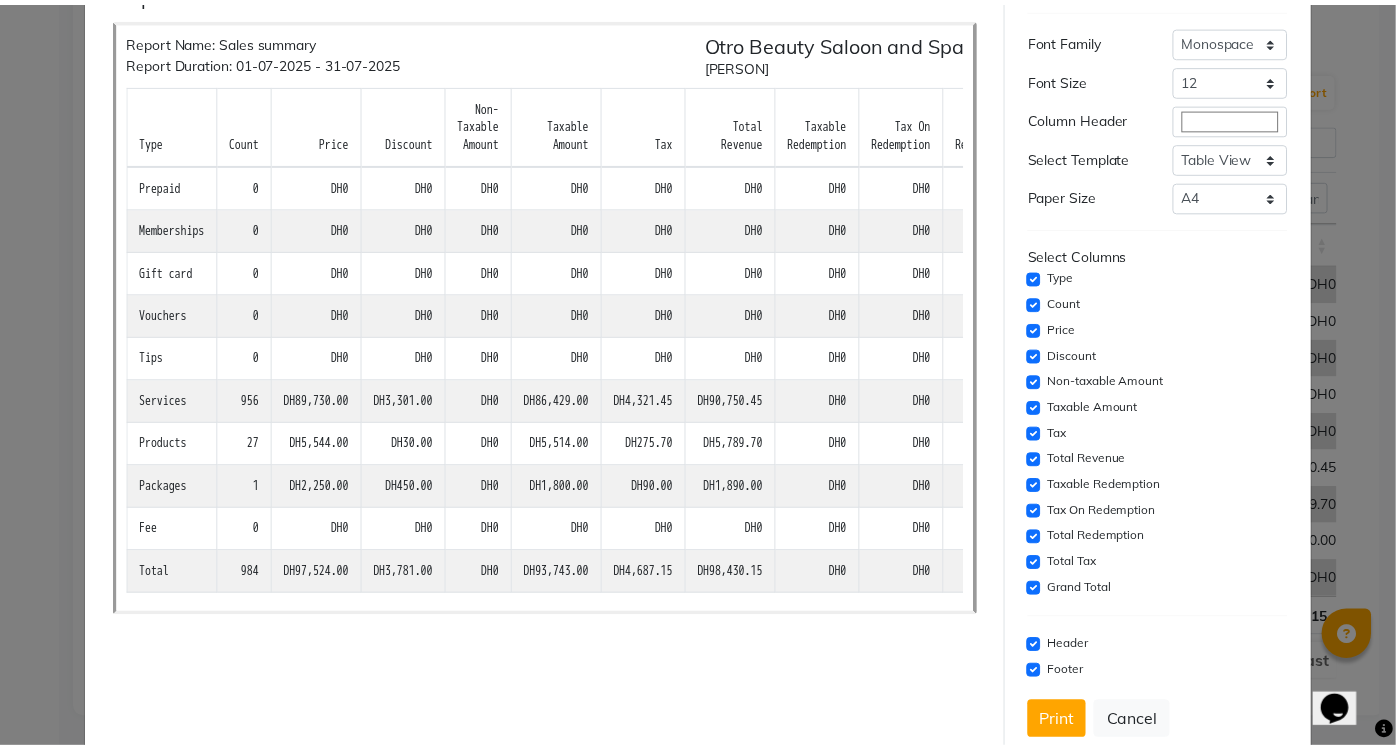scroll, scrollTop: 131, scrollLeft: 0, axis: vertical 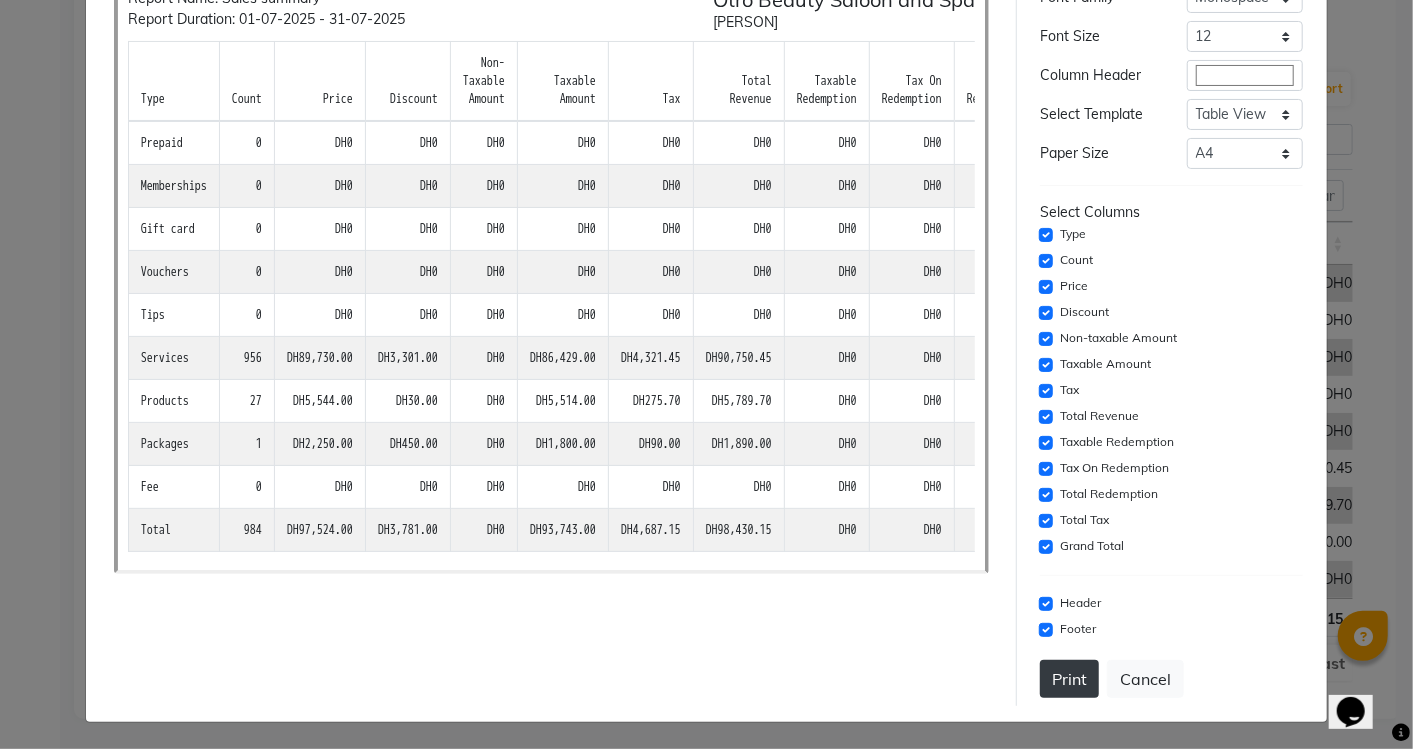 click on "Print" 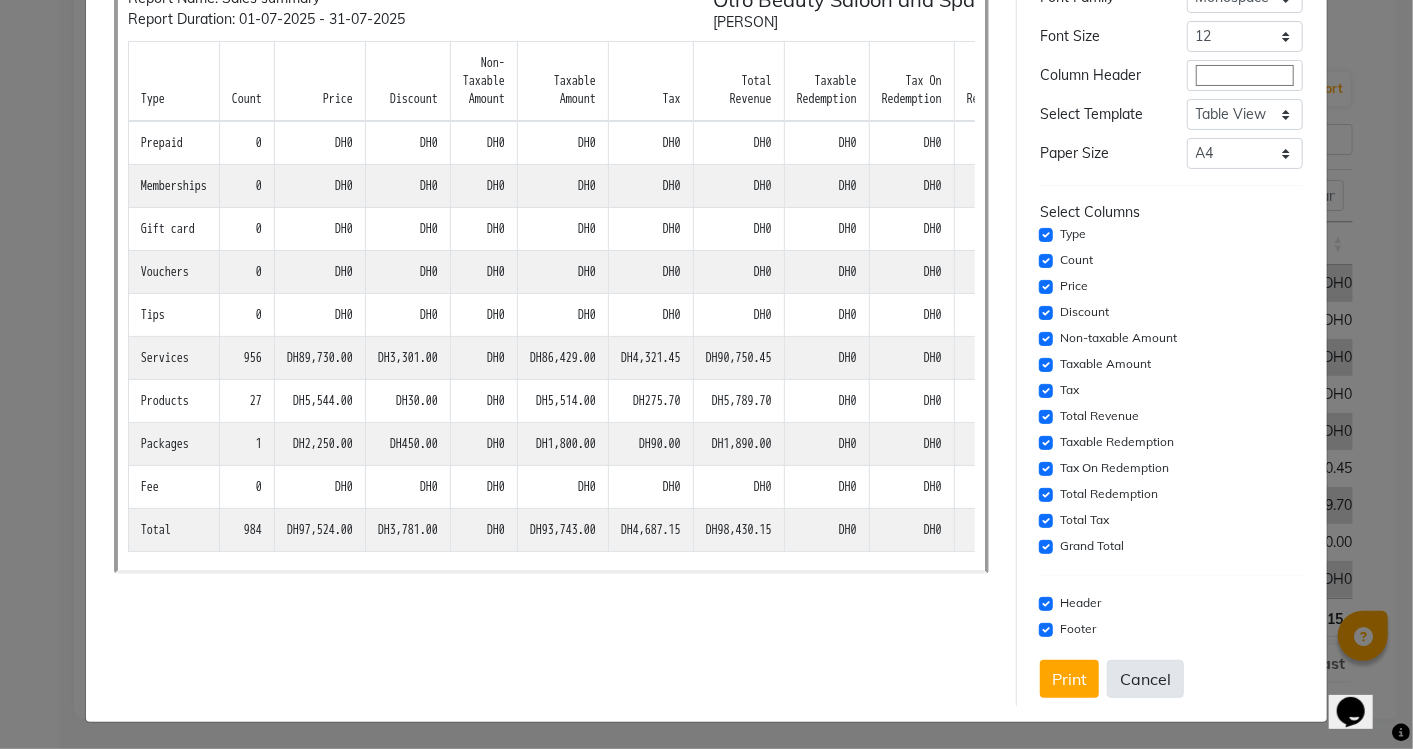 click on "Cancel" 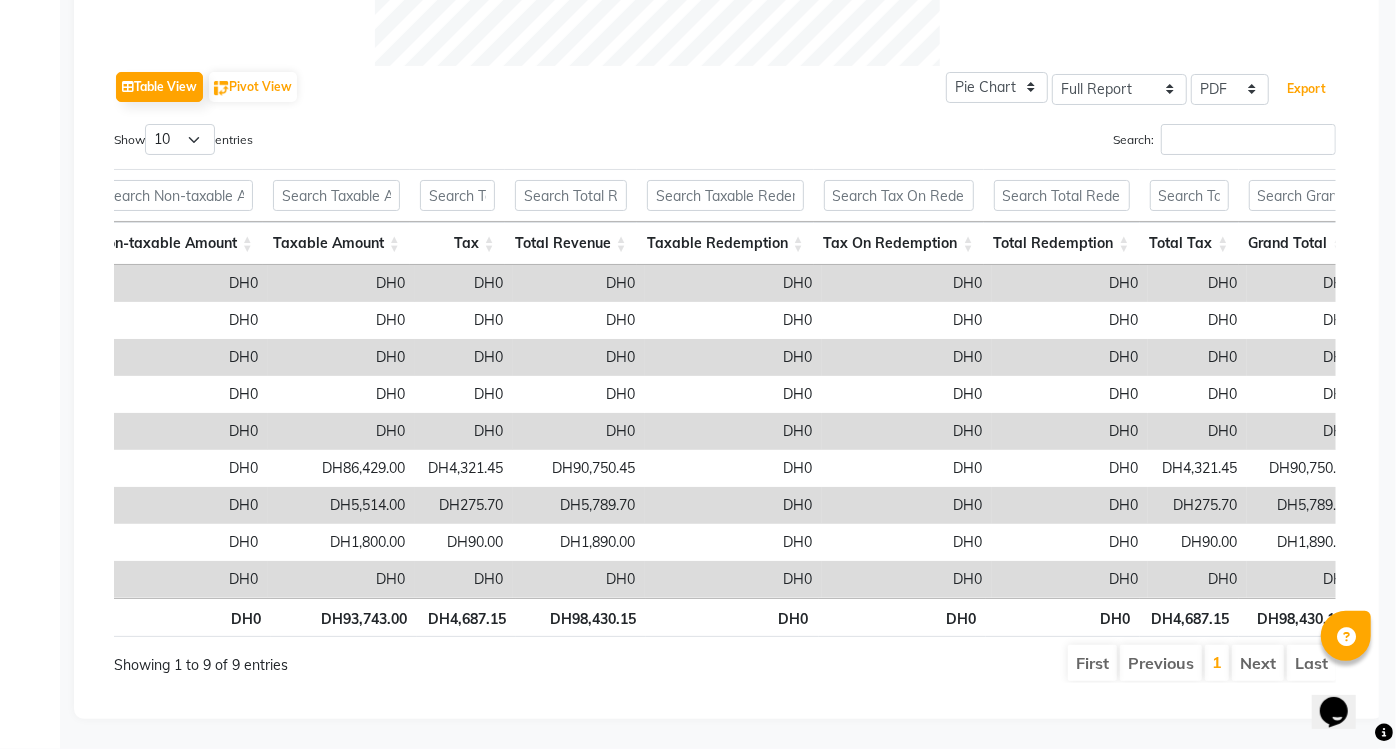 scroll, scrollTop: 0, scrollLeft: 391, axis: horizontal 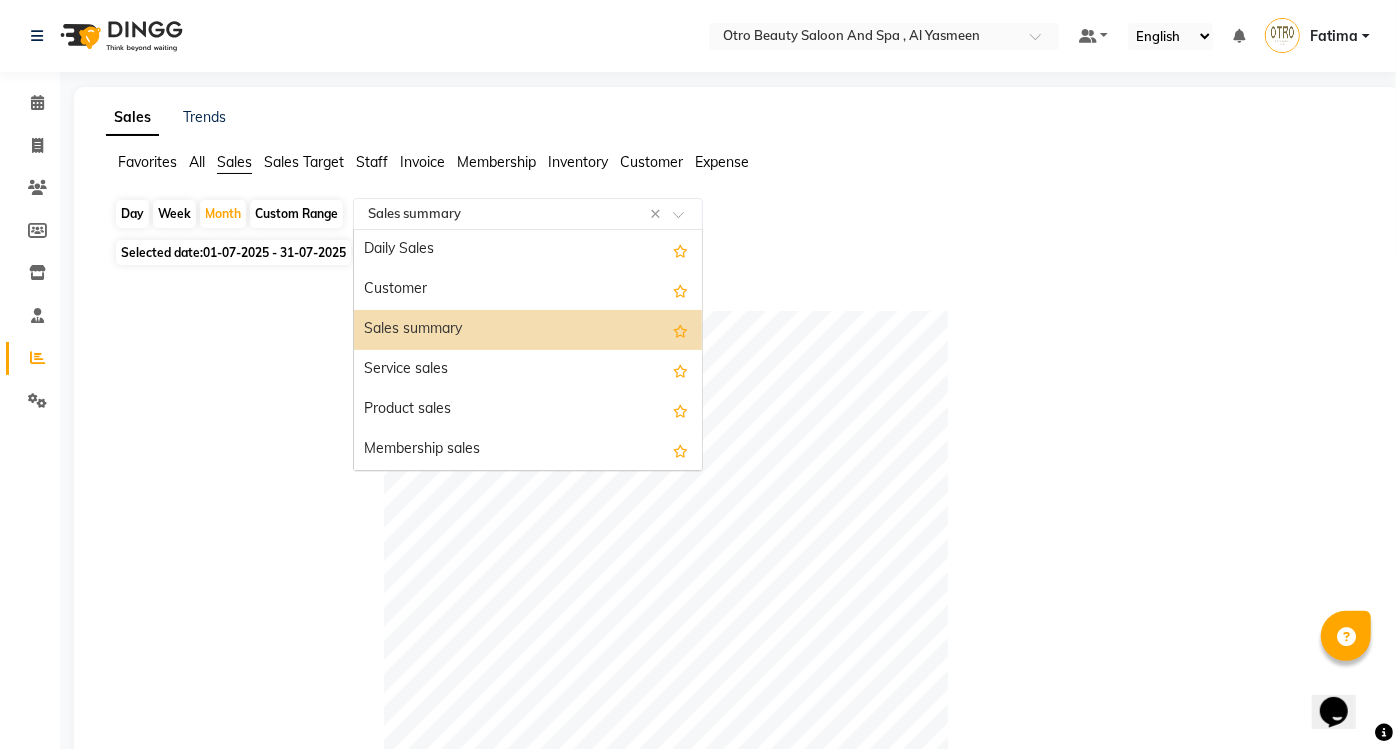 click 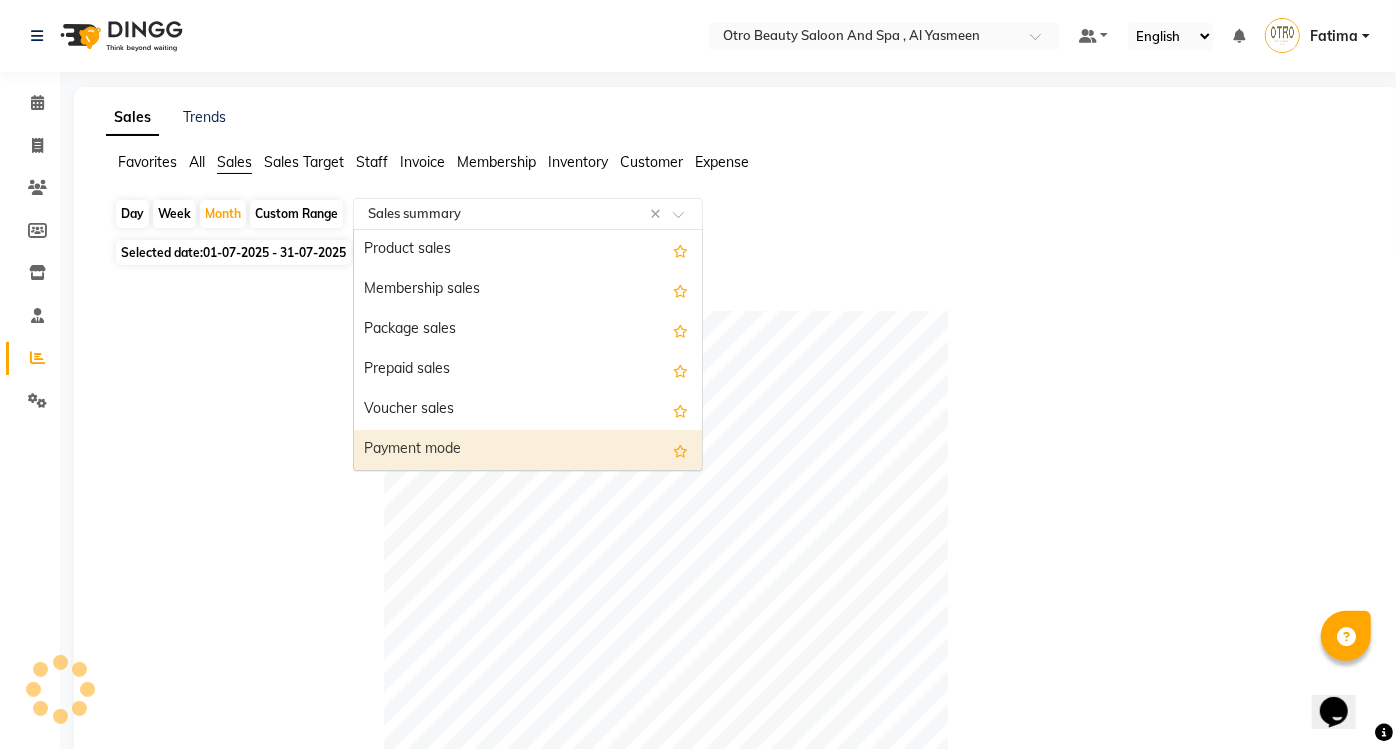 scroll, scrollTop: 200, scrollLeft: 0, axis: vertical 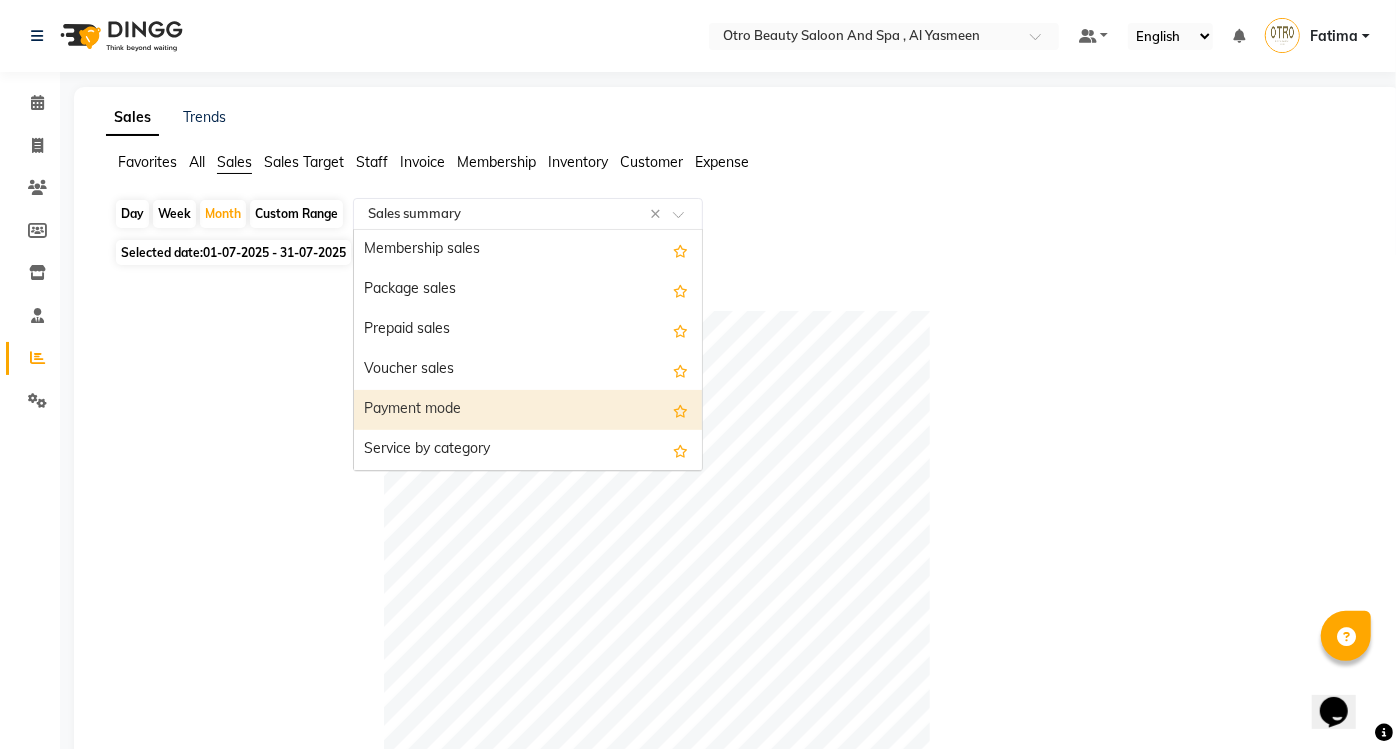 click on "Payment mode" at bounding box center (528, 410) 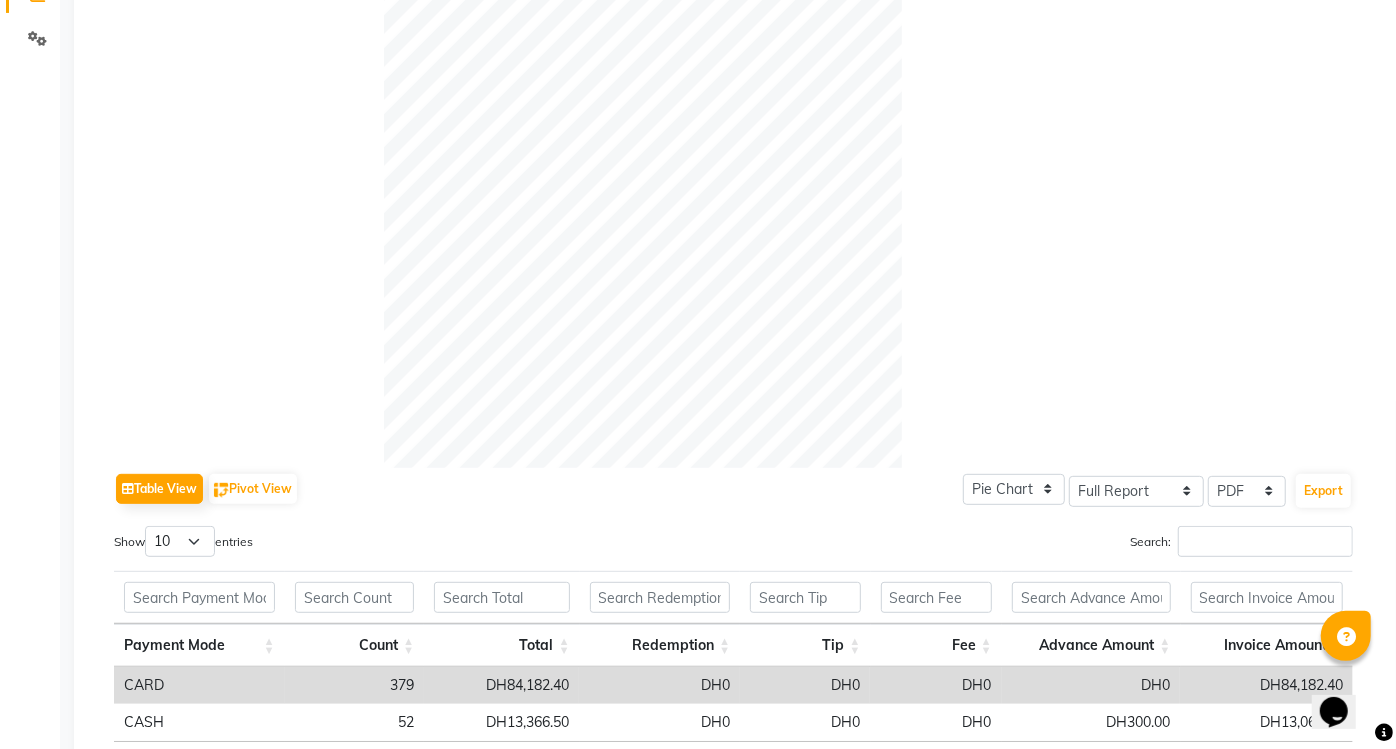 scroll, scrollTop: 520, scrollLeft: 0, axis: vertical 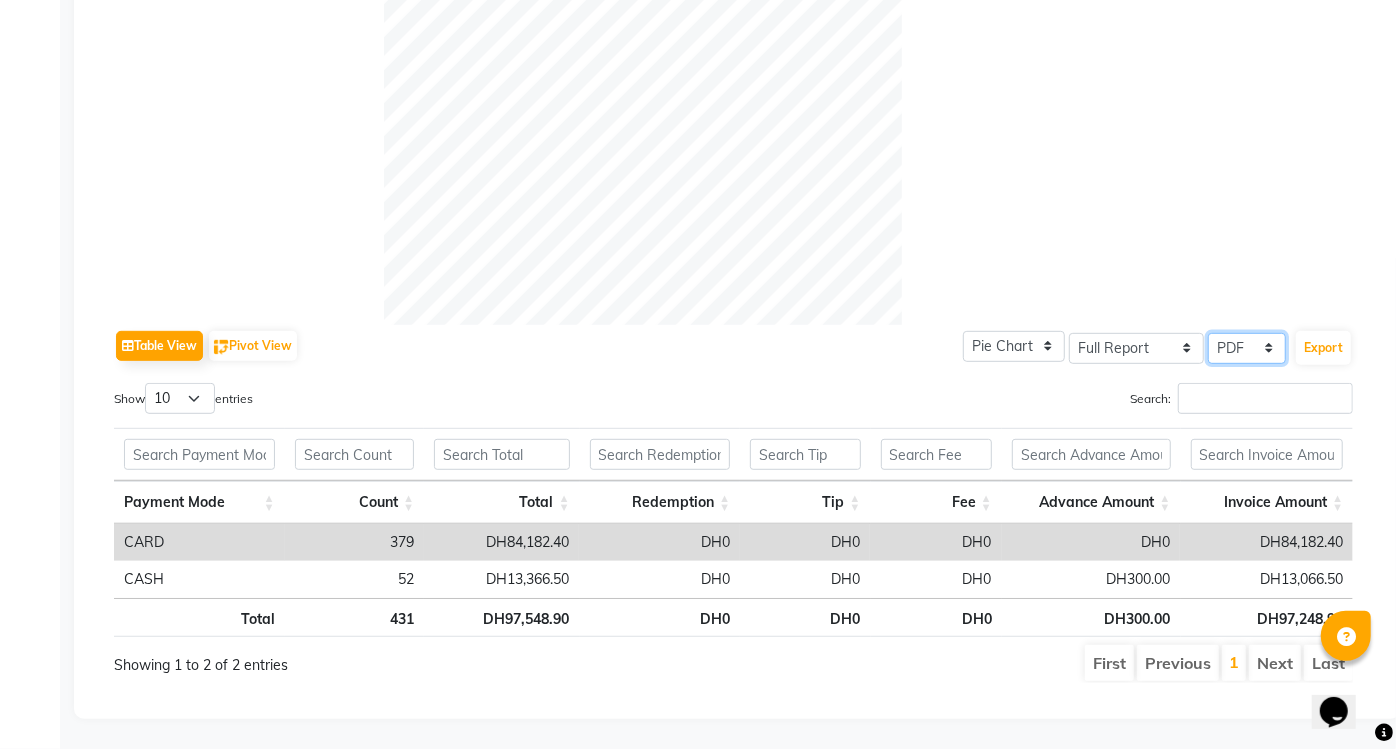 click on "Select CSV PDF" 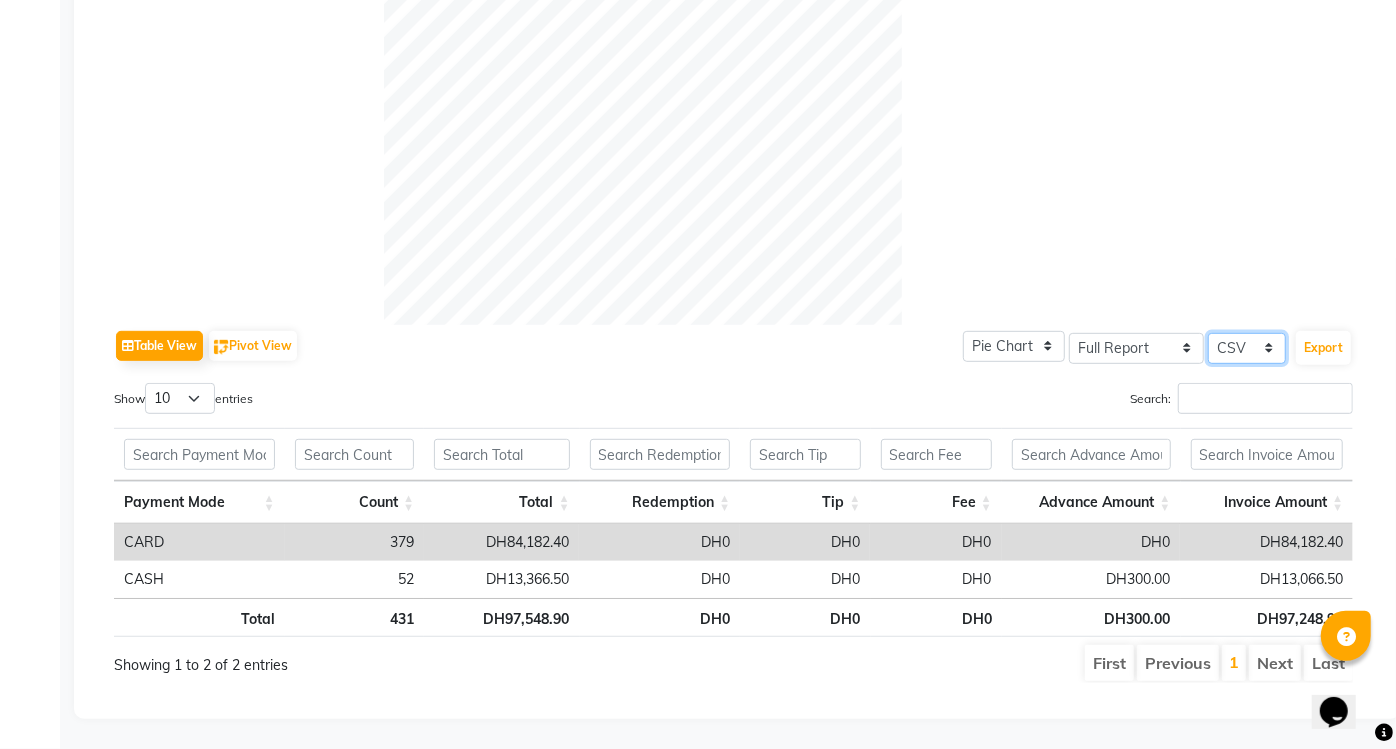 click on "Select CSV PDF" 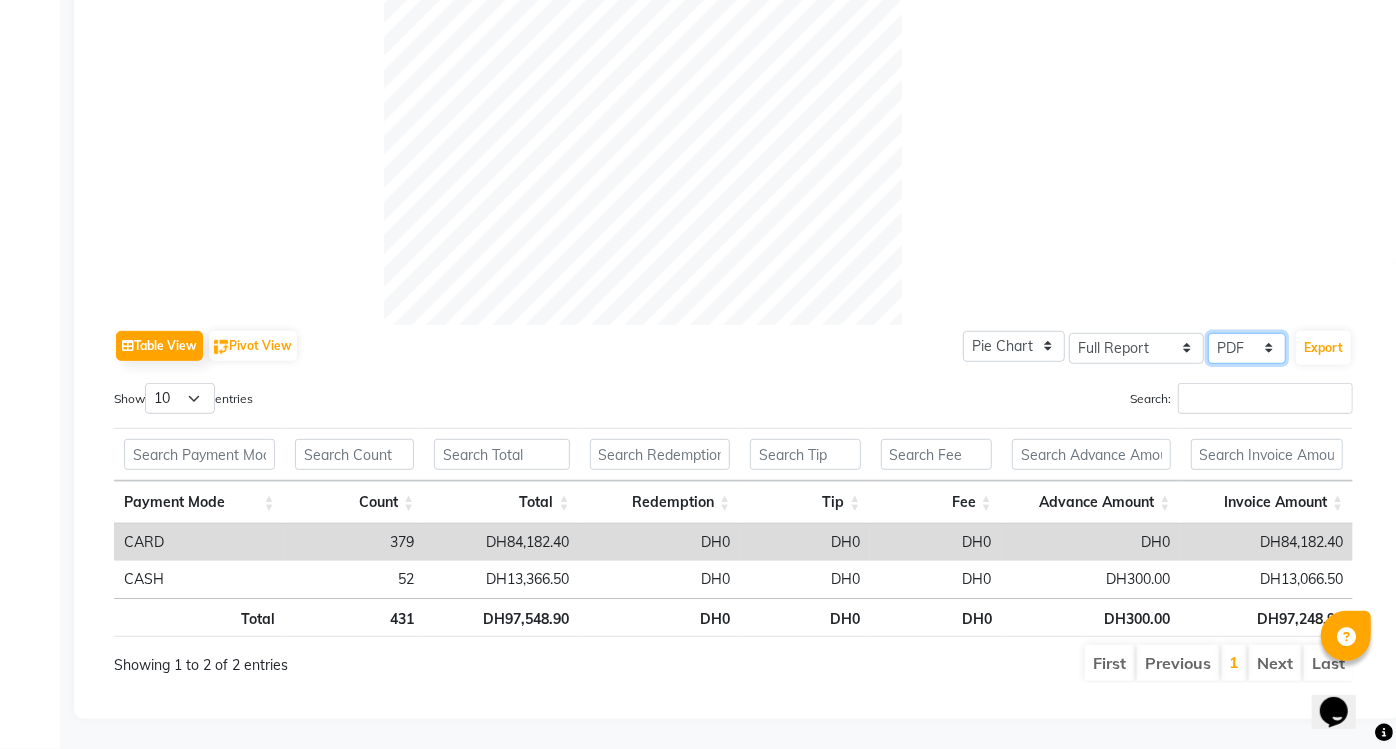 click on "Select CSV PDF" 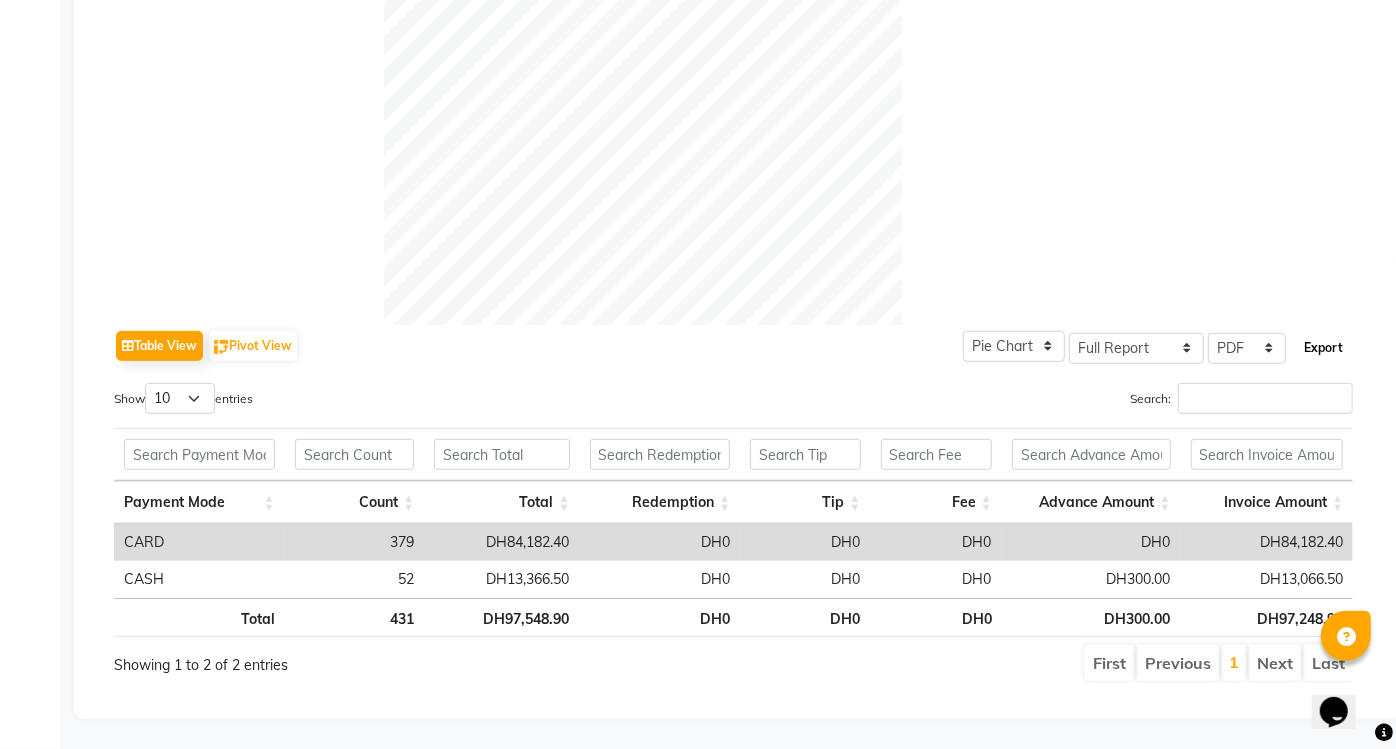 click on "Export" 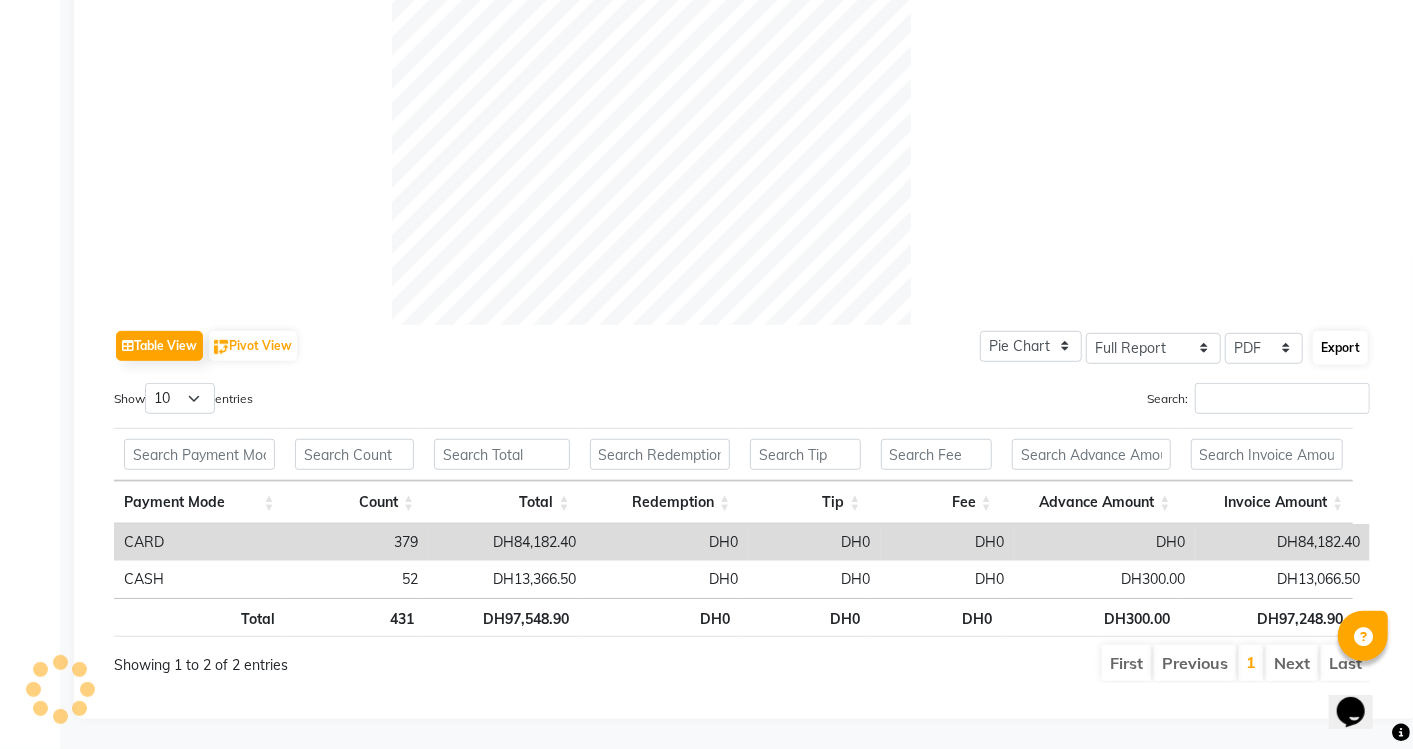 select on "monospace" 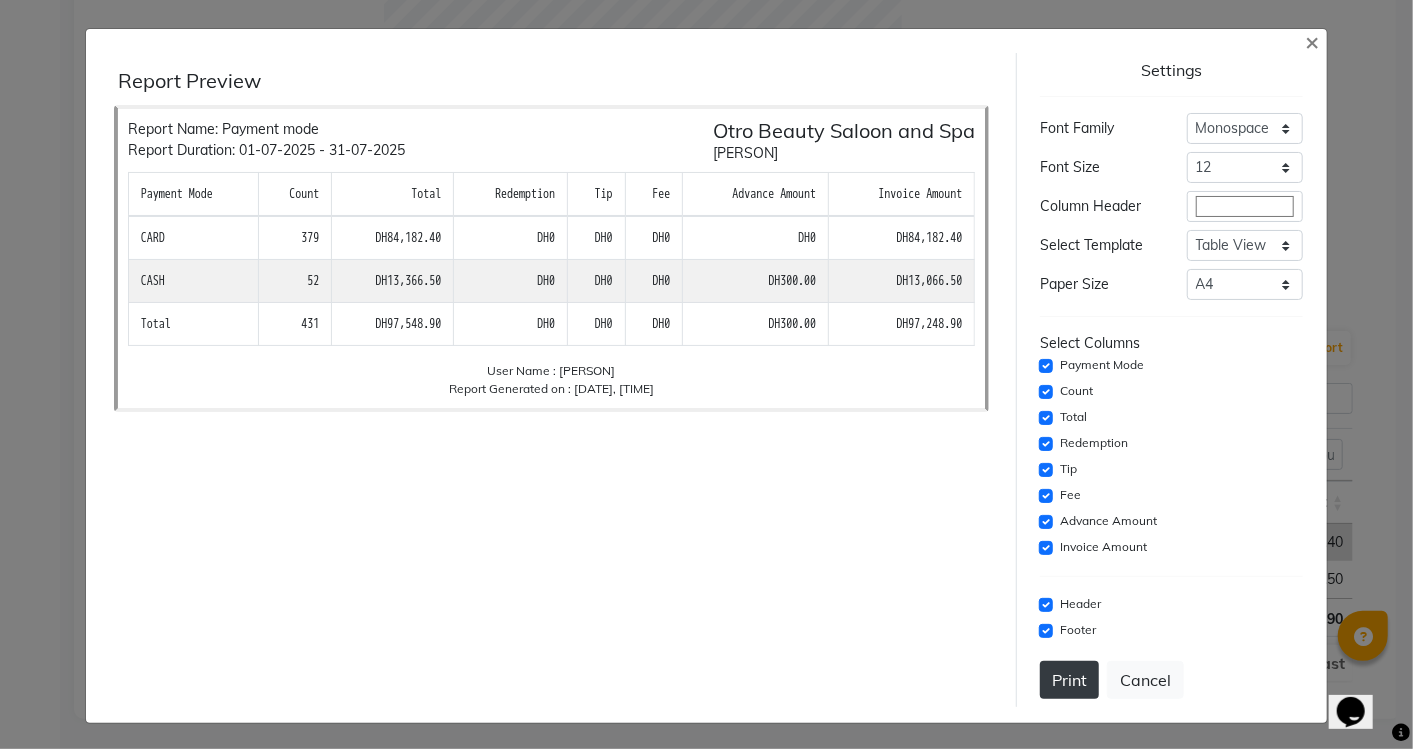 click on "Print" 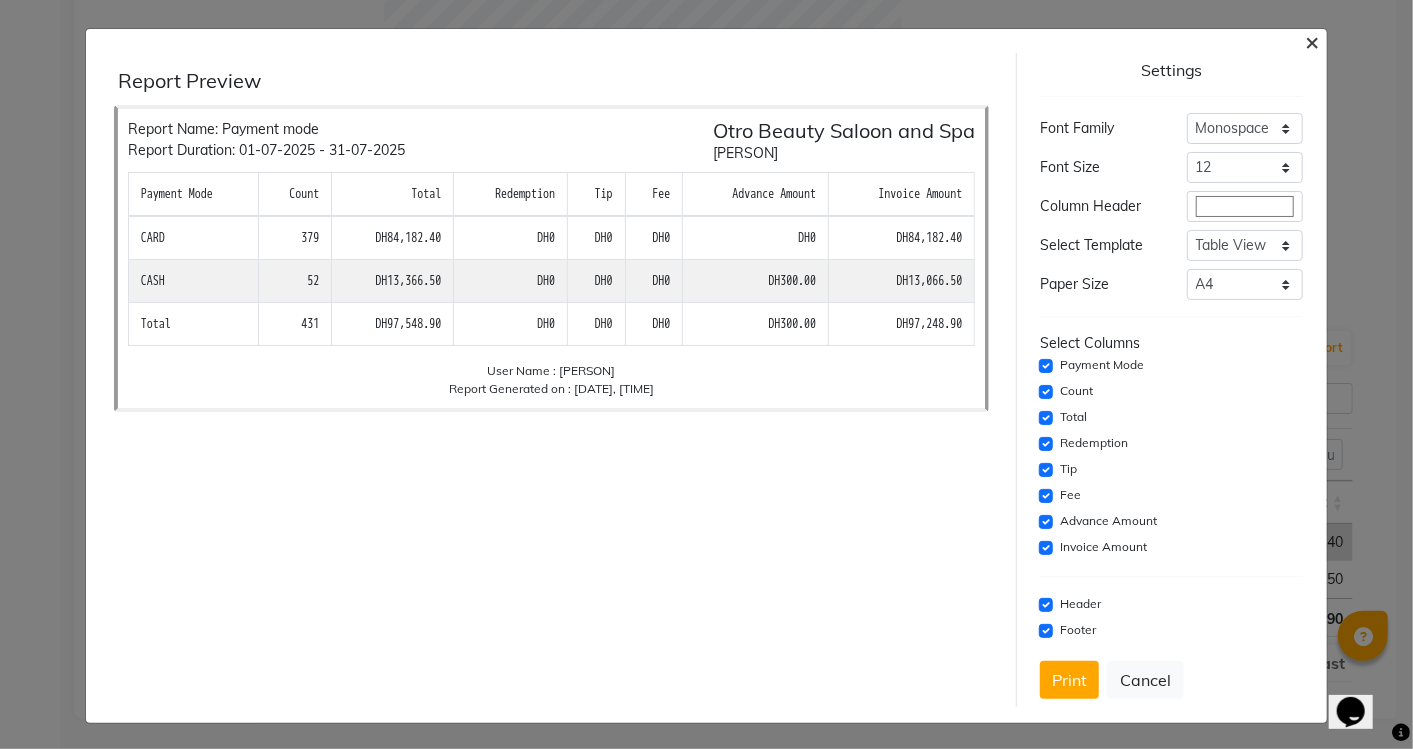 click on "×" 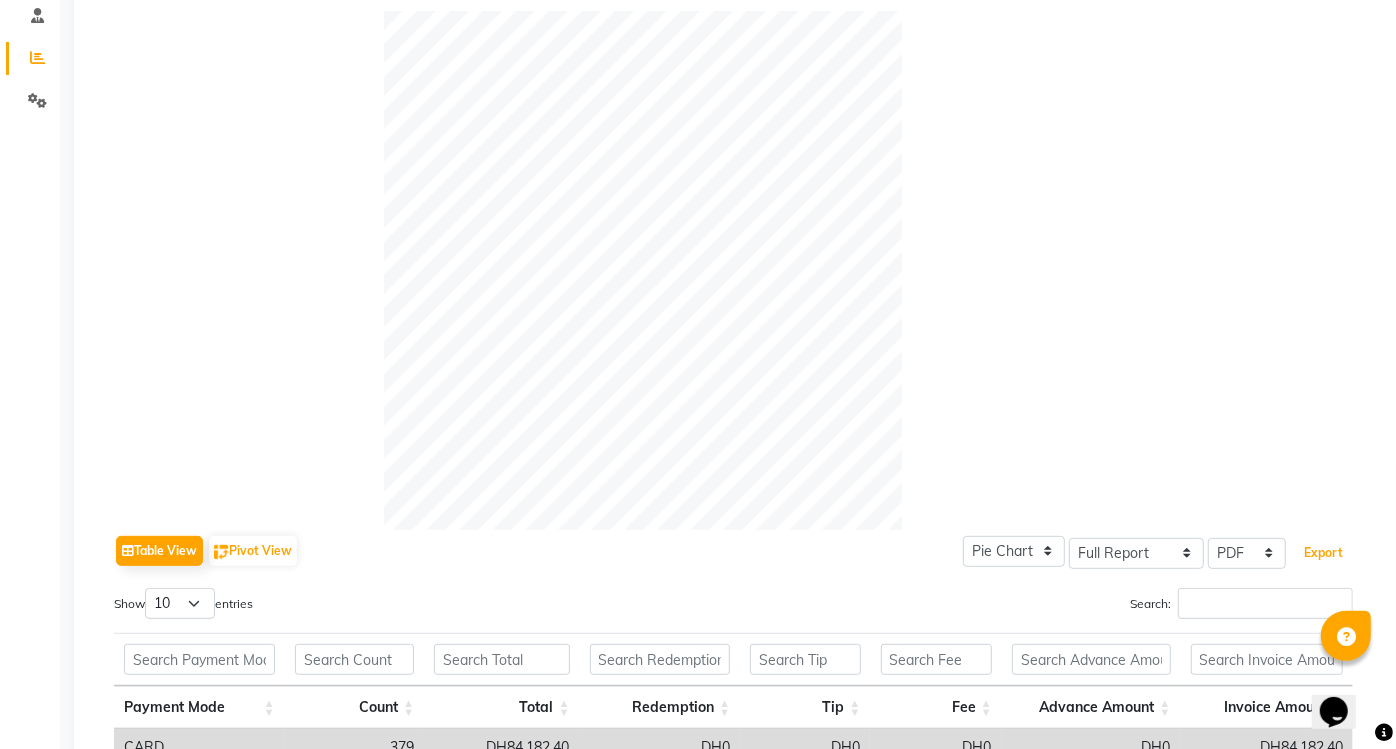 scroll, scrollTop: 520, scrollLeft: 0, axis: vertical 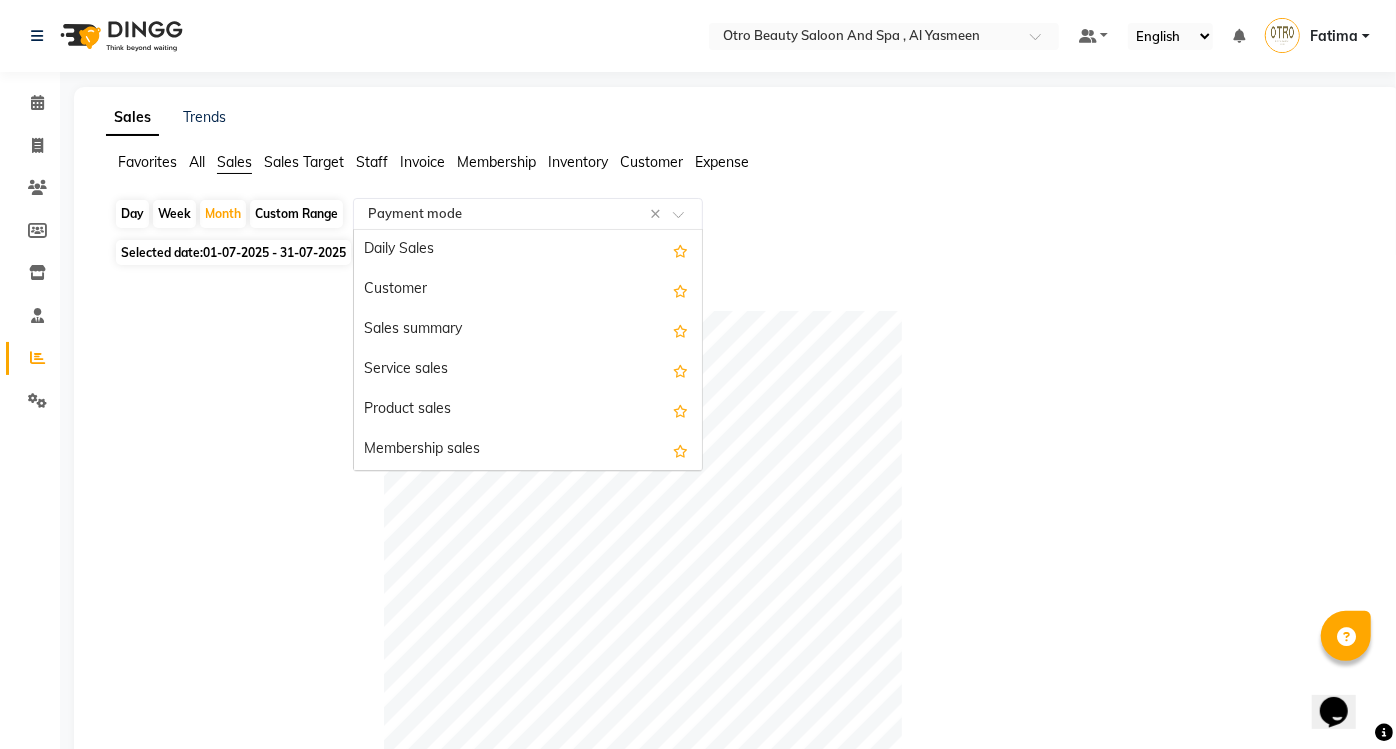 click 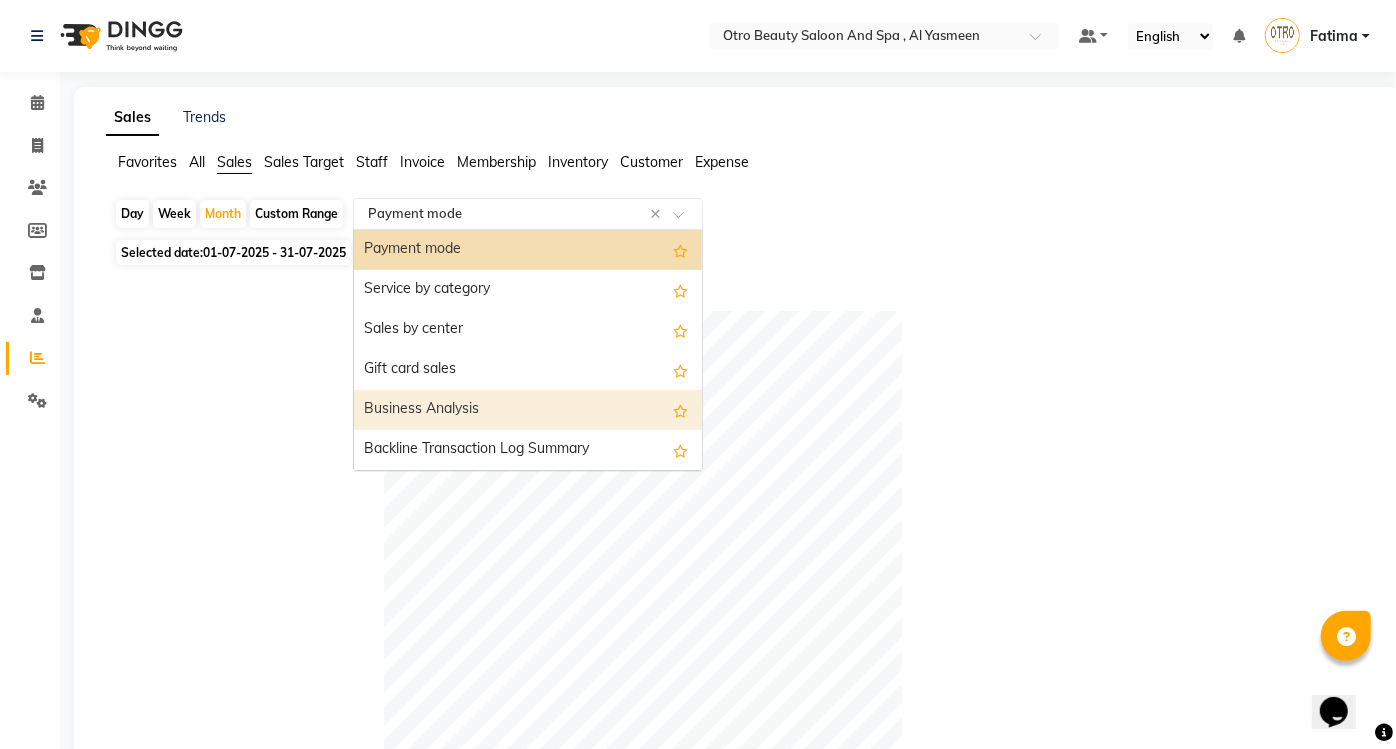 click on "Business Analysis" at bounding box center [528, 410] 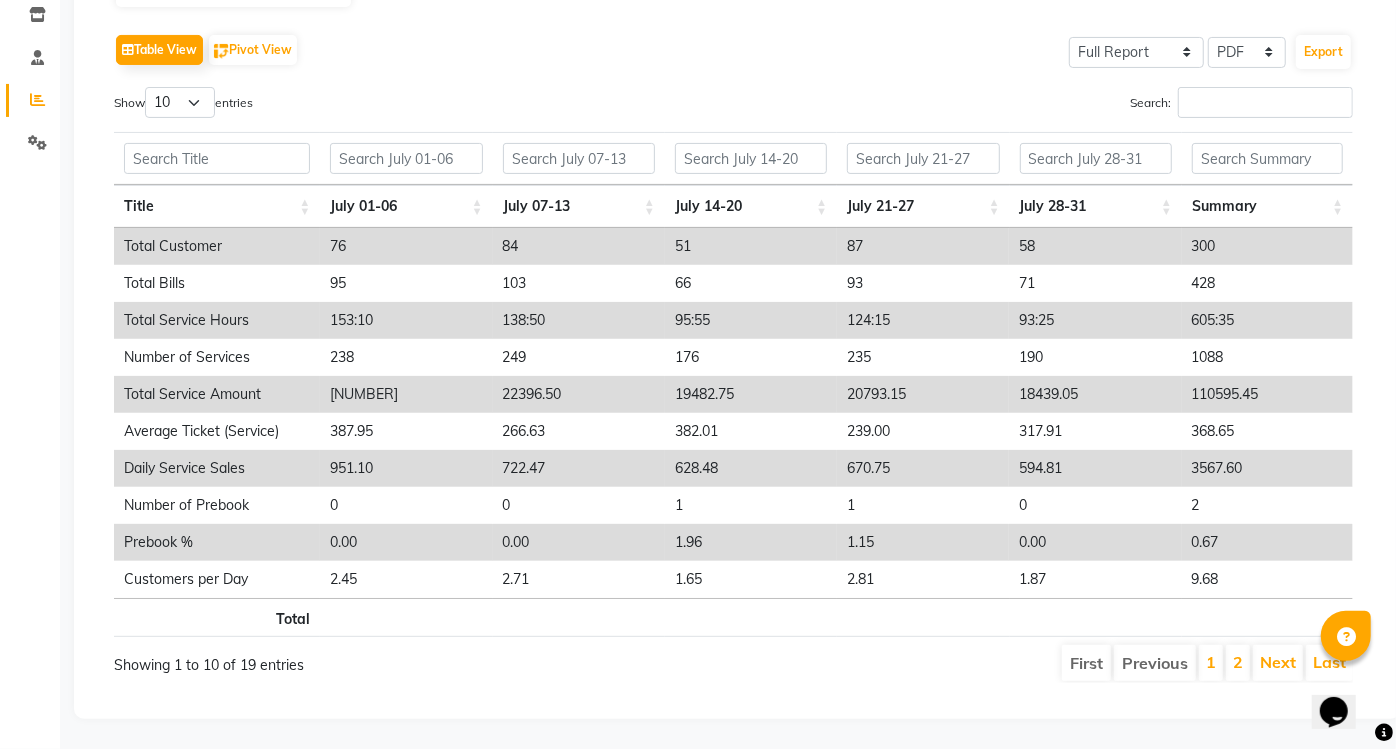 scroll, scrollTop: 0, scrollLeft: 0, axis: both 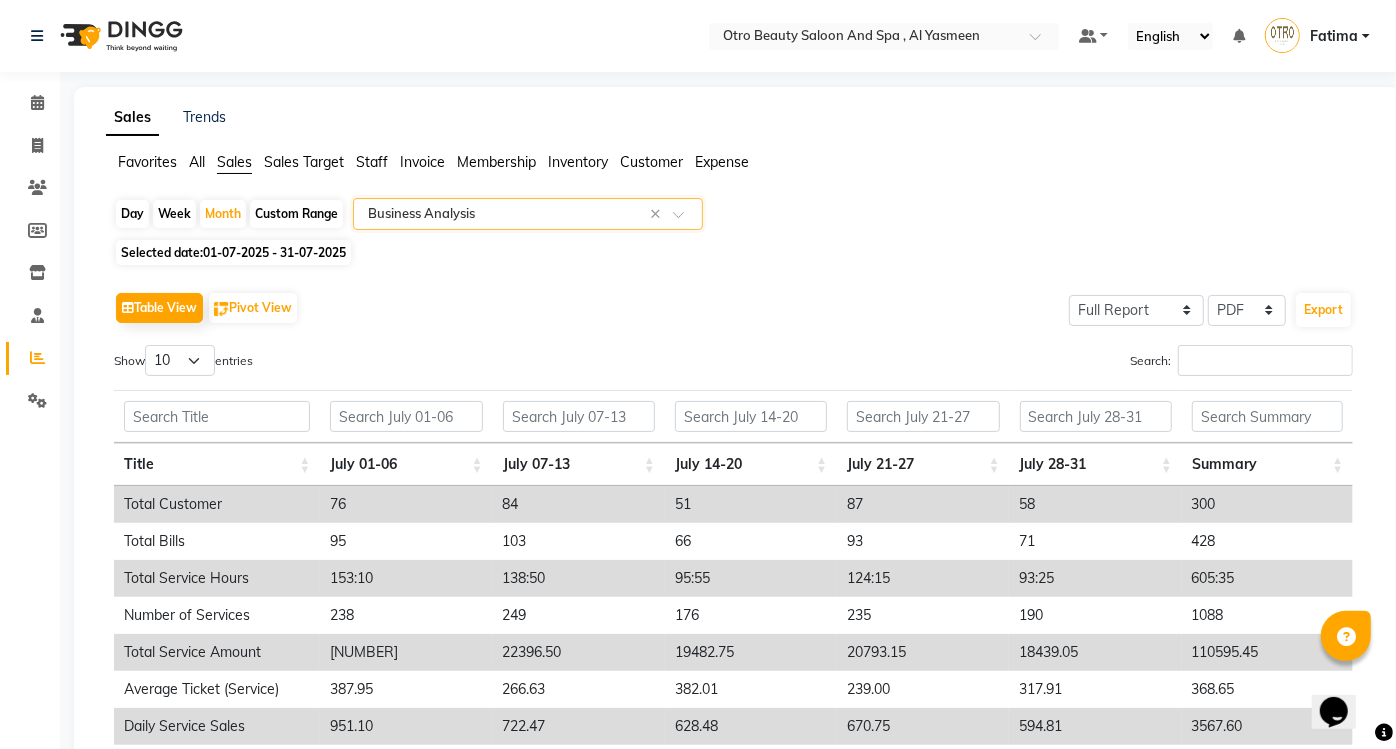 click on "Select Location × Otro Beauty Saloon And Spa , Al Yasmeen Default Panel My Panel English ENGLISH Español العربية मराठी हिंदी ગુજરાતી தமிழ் 中文 Notifications nothing to show [PERSON] Manage Profile Change Password Sign out Version:3.16.0 ☀ Otro Beauty Saloon and Spa , Al Yasmeen Calendar Invoice Clients Members Inventory Staff Reports Settings Completed InProgress Upcoming Dropped Tentative Check-In Confirm Bookings Segments Page Builder Sales Trends Favorites All Sales Sales Target Staff Invoice Membership Inventory Customer Expense Day Week Month Custom Range Select Report Type × Business Analysis × Selected date: [DATE] - [DATE] Table View Pivot View Select Full Report Filtered Report Select CSV PDF Export Show 10 25 50 100 entries Search: Title July 01-06 July 07-13 July 14-20 July 21-27 July 28-31 Summary Title July 01-06 July 07-13 July 14-20 July 21-27 July 28-31 Summary Total Total Customer 76 84" at bounding box center (698, 374) 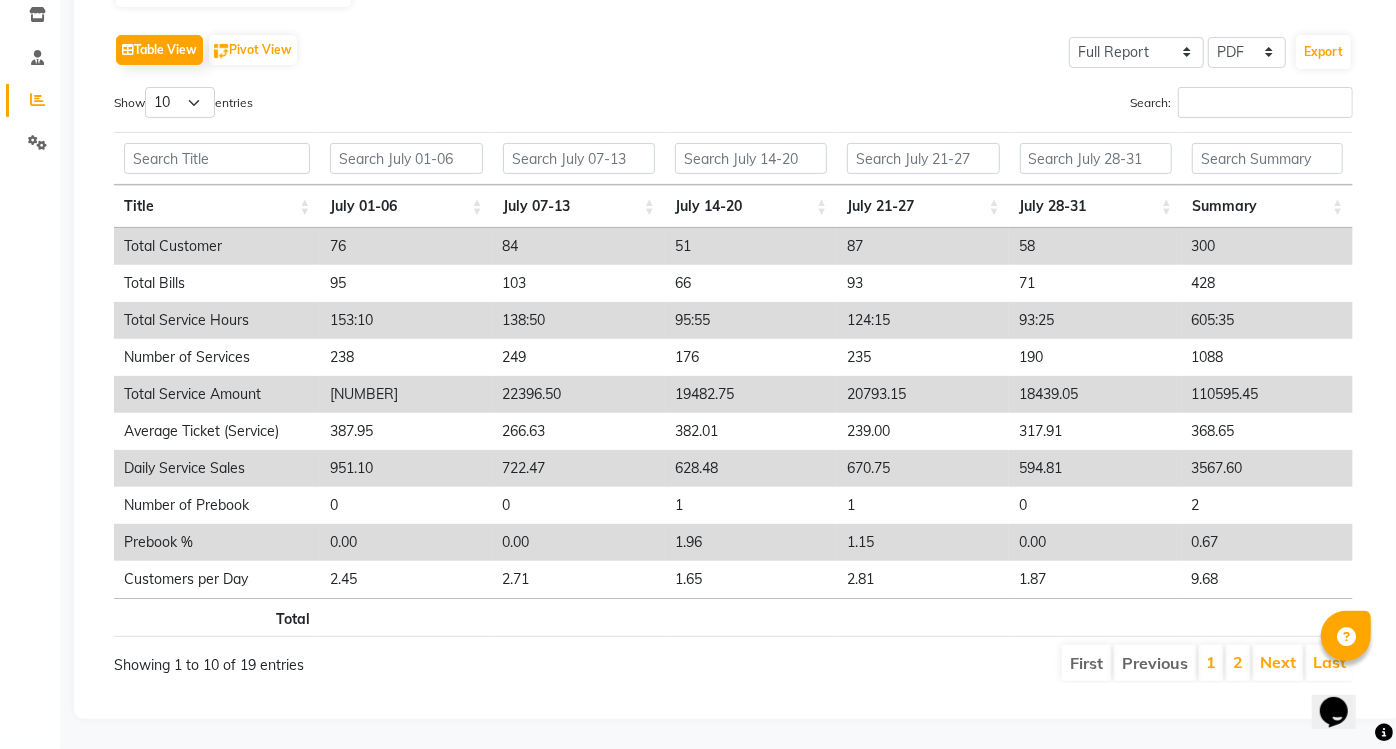 scroll, scrollTop: 273, scrollLeft: 0, axis: vertical 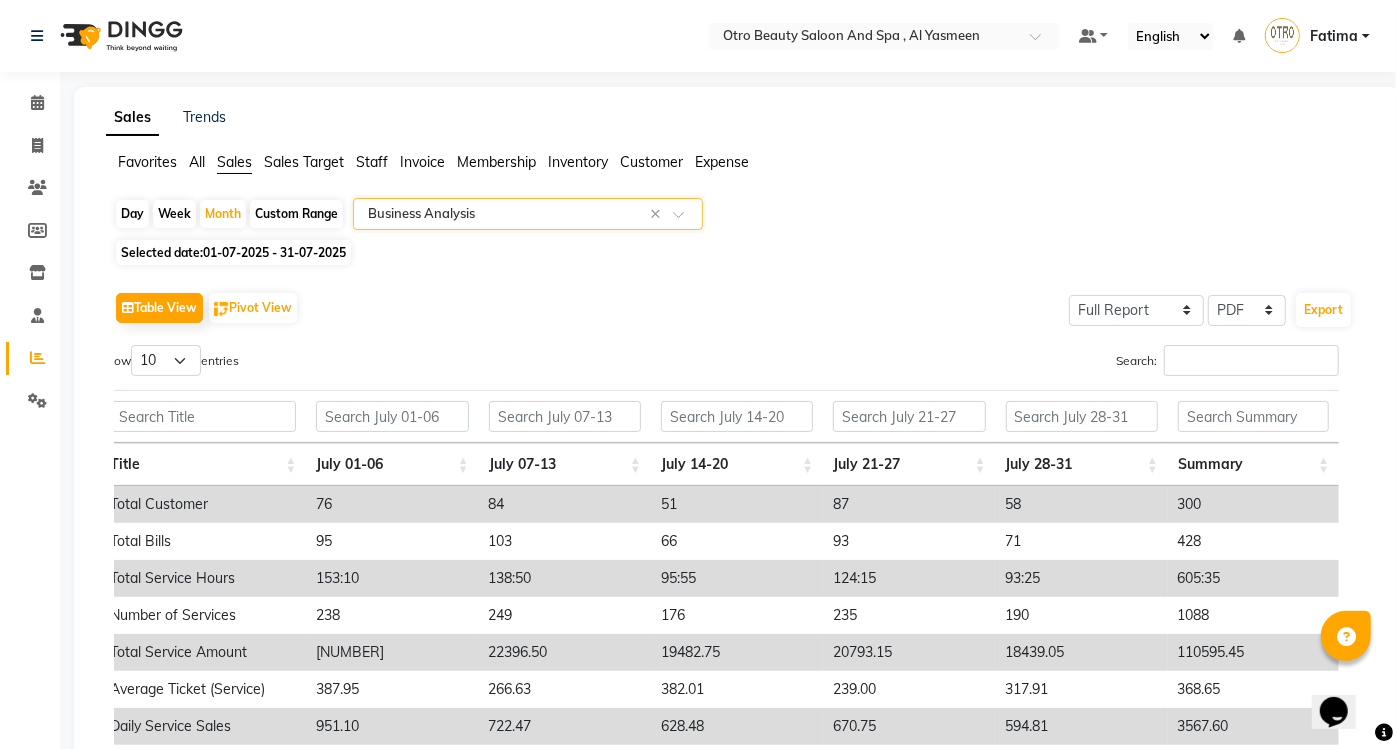 click 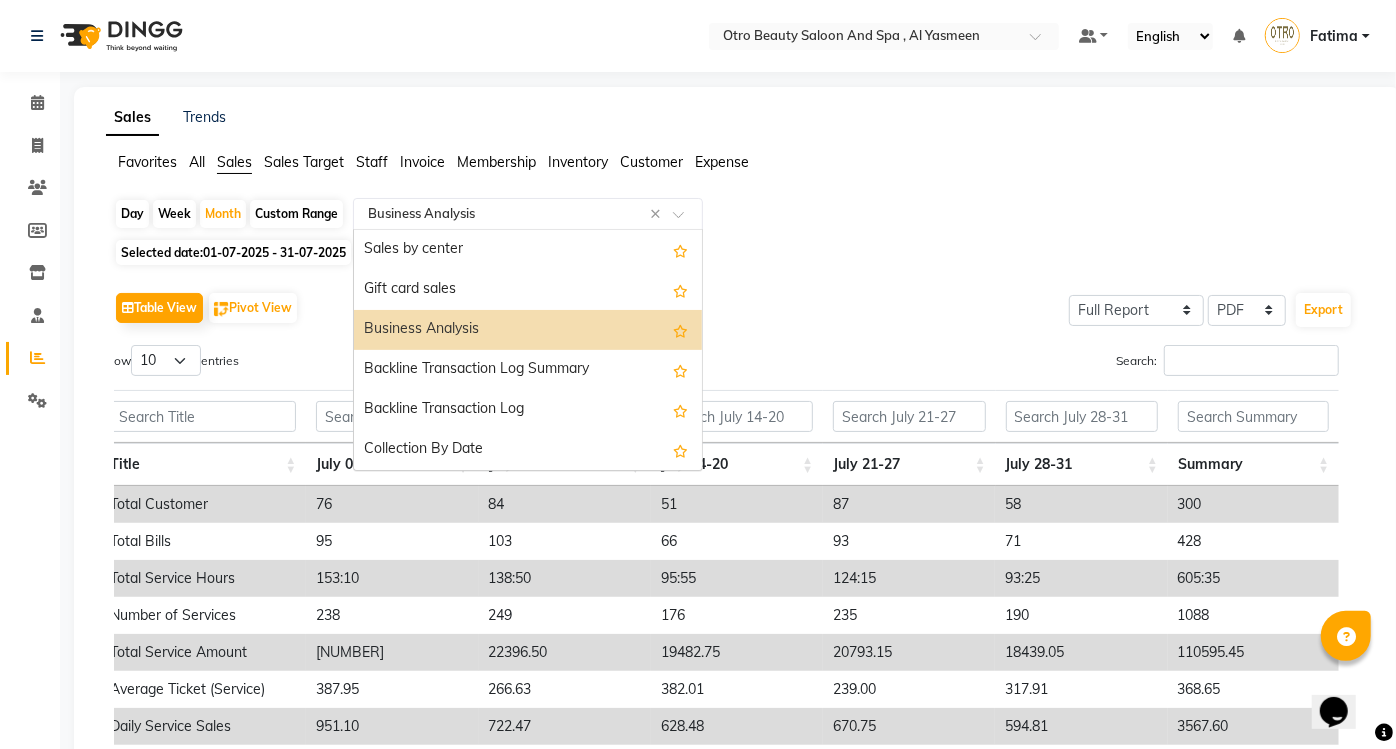 scroll, scrollTop: 0, scrollLeft: 0, axis: both 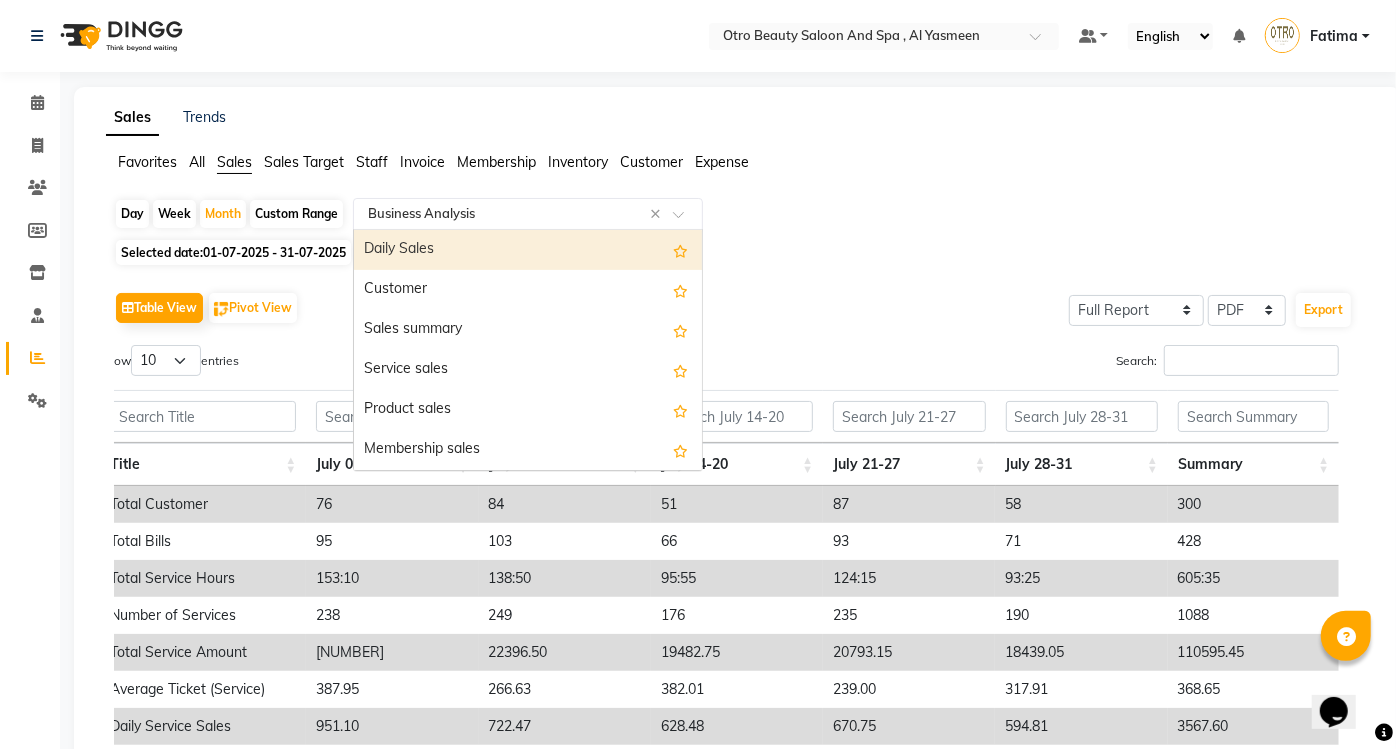 click on "Daily Sales" at bounding box center [528, 250] 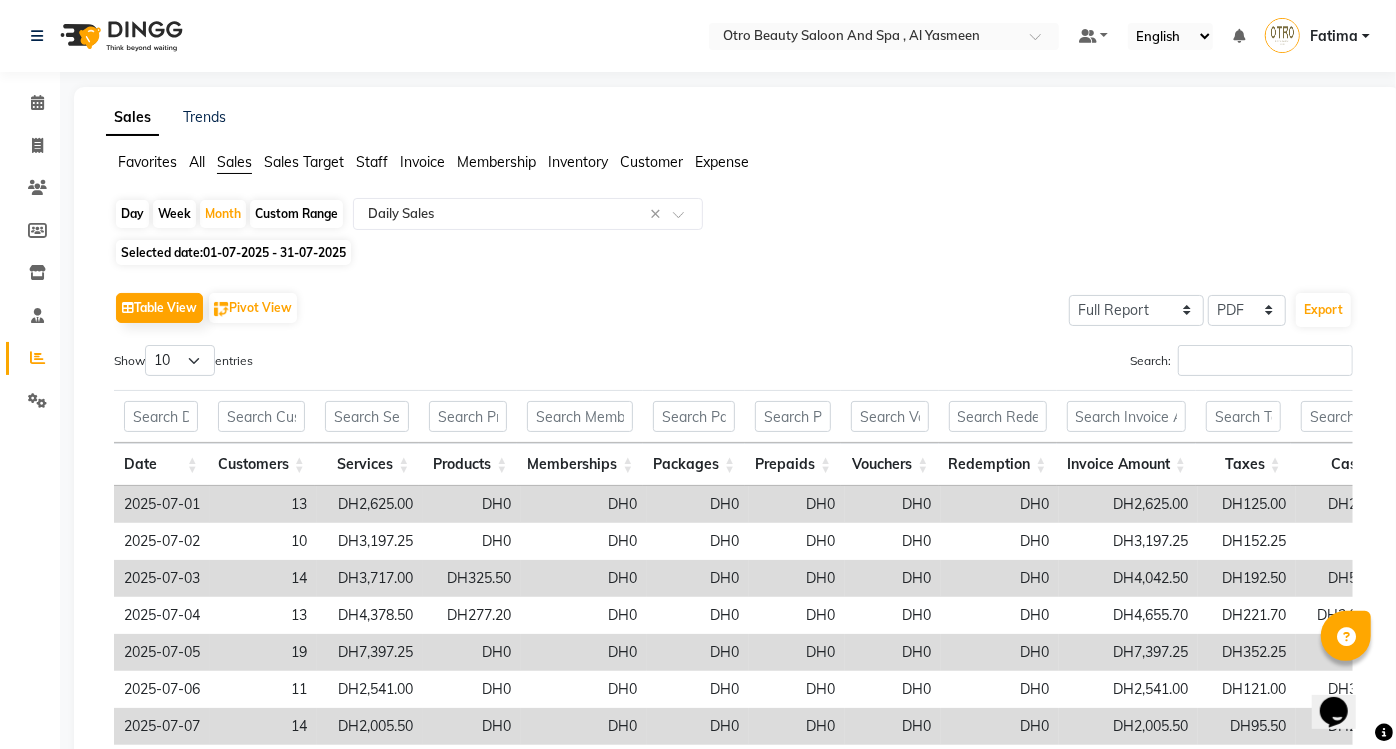 click on "Table View   Pivot View  Select Full Report Filtered Report Select CSV PDF  Export  Show  10 25 50 100  entries Search: Date Customers Services Products Memberships Packages Prepaids Vouchers Redemption Invoice Amount Taxes Cash Card Online Custom Total Collection Total Sale Ex. Redemption Excess Amount Due Received Actual Due Due As On Today Expense Cash Expense Online Total Sale Ex. Expenses Opening Cash Closing / Petty Cash Added To Wallet Invoice Refund Advance Refund Date Customers Services Products Memberships Packages Prepaids Vouchers Redemption Invoice Amount Taxes Cash Card Online Custom Total Collection Total Sale Ex. Redemption Excess Amount Due Received Actual Due Due As On Today Expense Cash Expense Online Total Sale Ex. Expenses Opening Cash Closing / Petty Cash Added To Wallet Invoice Refund Advance Refund Total 380 [CURRENCY][AMOUNT] [CURRENCY][AMOUNT] [CURRENCY][AMOUNT] [CURRENCY][AMOUNT] [CURRENCY][AMOUNT] [CURRENCY][AMOUNT] [CURRENCY][AMOUNT] [CURRENCY][AMOUNT] [CURRENCY][AMOUNT] [CURRENCY][AMOUNT] [CURRENCY][AMOUNT] [CURRENCY][AMOUNT] [CURRENCY][AMOUNT] [CURRENCY][AMOUNT] [CURRENCY][AMOUNT] [CURRENCY][AMOUNT] [CURRENCY][AMOUNT] [CURRENCY][AMOUNT] [CURRENCY][AMOUNT] [CURRENCY][AMOUNT] [CURRENCY][AMOUNT] [CURRENCY][AMOUNT] [CURRENCY][AMOUNT] 7" 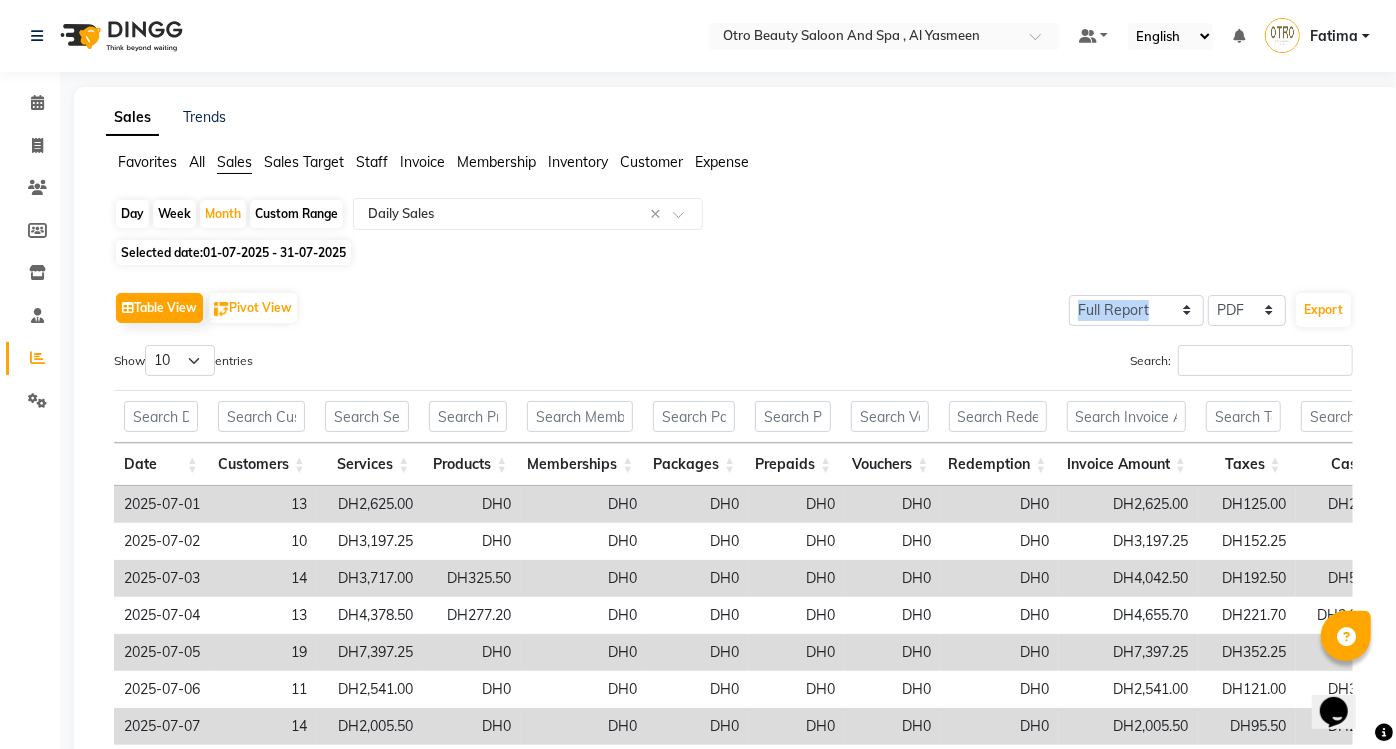 click on "Table View   Pivot View  Select Full Report Filtered Report Select CSV PDF  Export  Show  10 25 50 100  entries Search: Date Customers Services Products Memberships Packages Prepaids Vouchers Redemption Invoice Amount Taxes Cash Card Online Custom Total Collection Total Sale Ex. Redemption Excess Amount Due Received Actual Due Due As On Today Expense Cash Expense Online Total Sale Ex. Expenses Opening Cash Closing / Petty Cash Added To Wallet Invoice Refund Advance Refund Date Customers Services Products Memberships Packages Prepaids Vouchers Redemption Invoice Amount Taxes Cash Card Online Custom Total Collection Total Sale Ex. Redemption Excess Amount Due Received Actual Due Due As On Today Expense Cash Expense Online Total Sale Ex. Expenses Opening Cash Closing / Petty Cash Added To Wallet Invoice Refund Advance Refund Total 380 [CURRENCY][AMOUNT] [CURRENCY][AMOUNT] [CURRENCY][AMOUNT] [CURRENCY][AMOUNT] [CURRENCY][AMOUNT] [CURRENCY][AMOUNT] [CURRENCY][AMOUNT] [CURRENCY][AMOUNT] [CURRENCY][AMOUNT] [CURRENCY][AMOUNT] [CURRENCY][AMOUNT] [CURRENCY][AMOUNT] [CURRENCY][AMOUNT] [CURRENCY][AMOUNT] [CURRENCY][AMOUNT] [CURRENCY][AMOUNT] [CURRENCY][AMOUNT] [CURRENCY][AMOUNT] [CURRENCY][AMOUNT] [CURRENCY][AMOUNT] [CURRENCY][AMOUNT] [CURRENCY][AMOUNT] [CURRENCY][AMOUNT] 7" 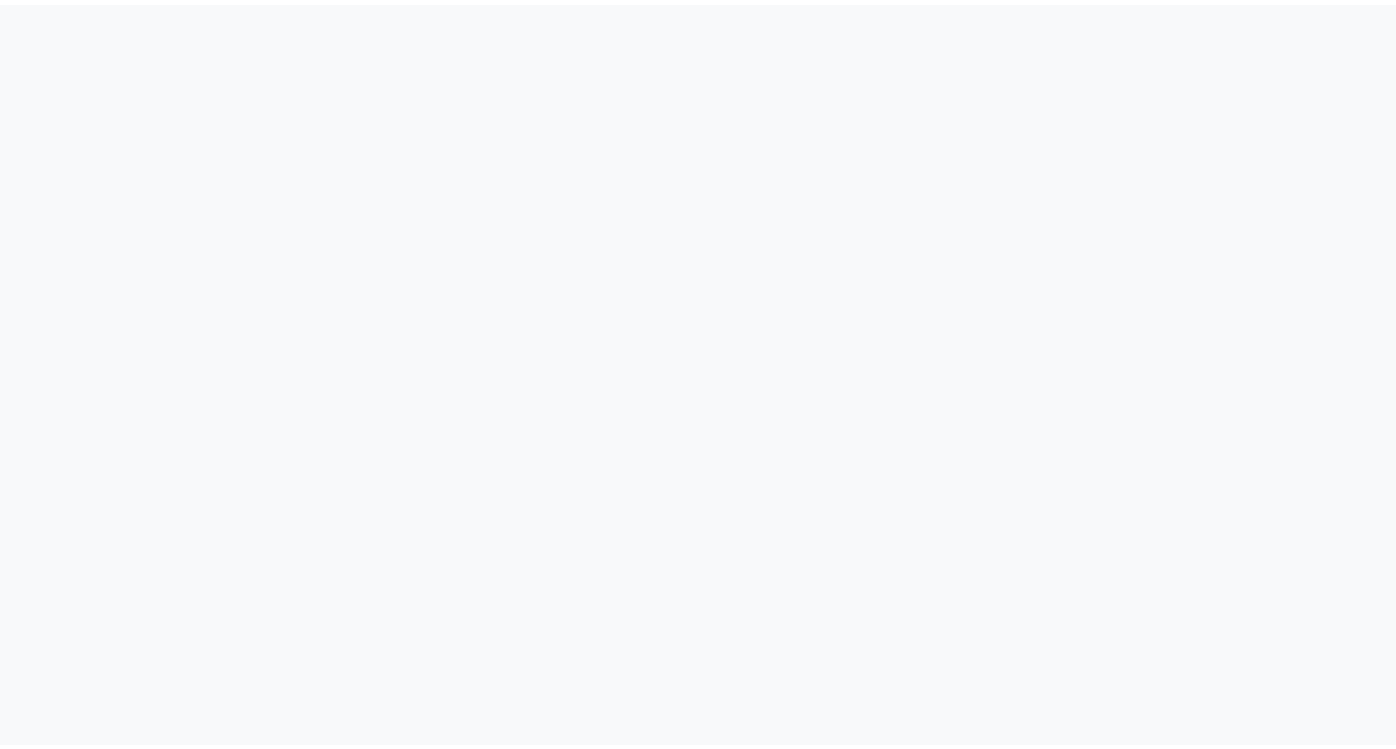 scroll, scrollTop: 0, scrollLeft: 0, axis: both 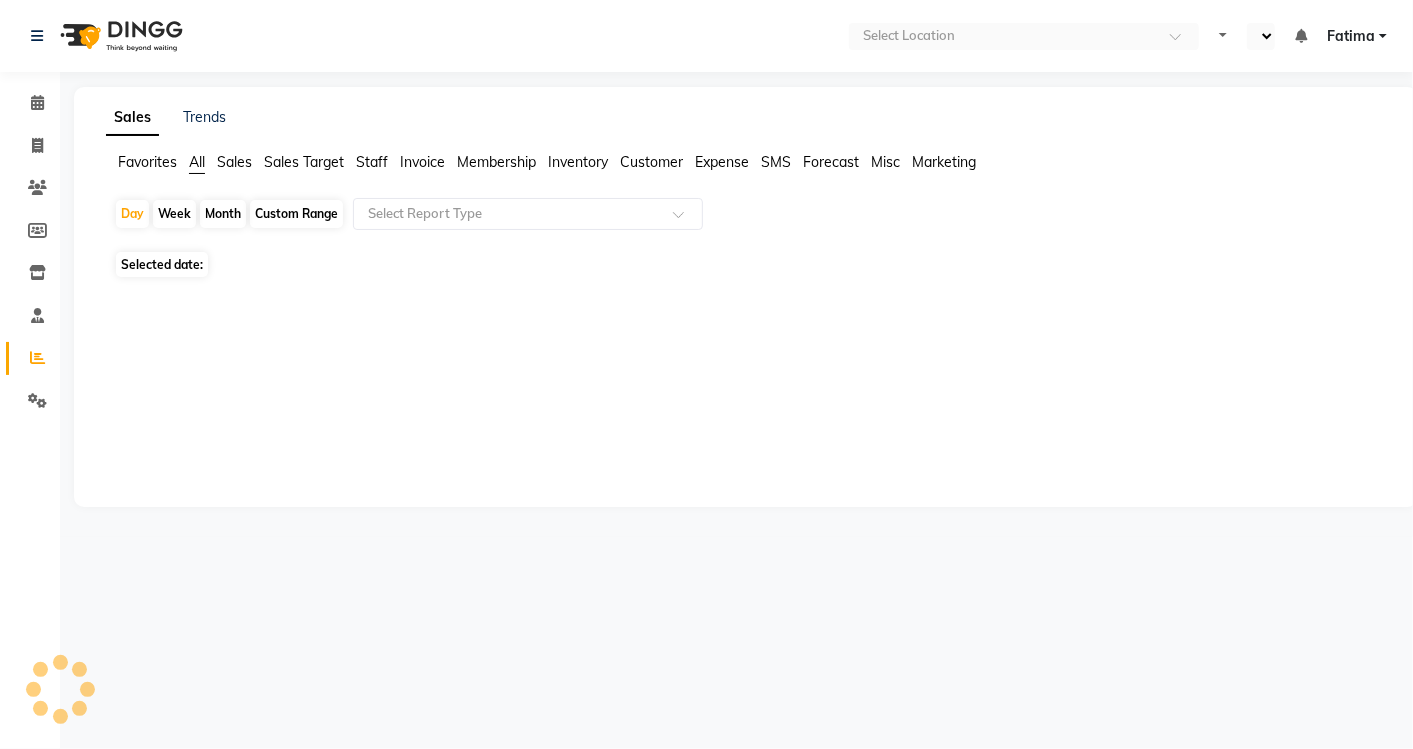 select on "en" 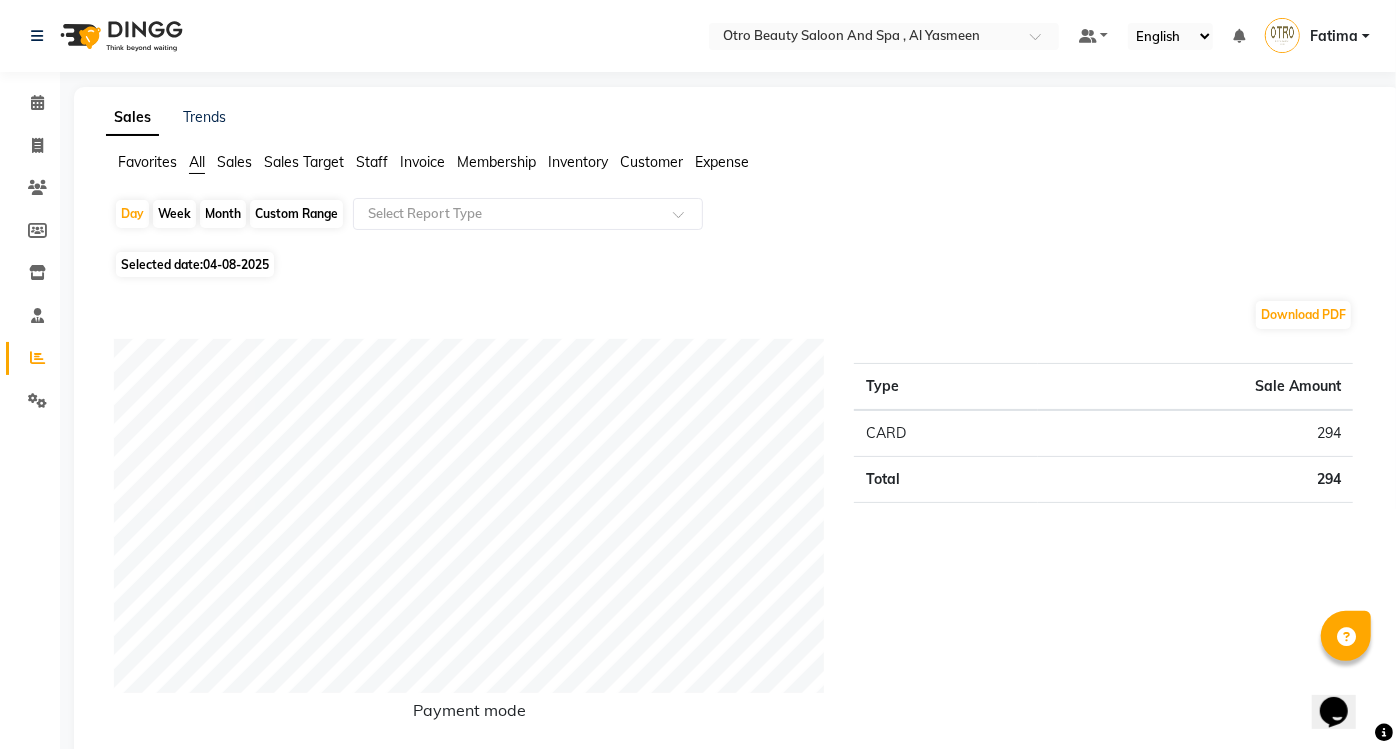 scroll, scrollTop: 0, scrollLeft: 0, axis: both 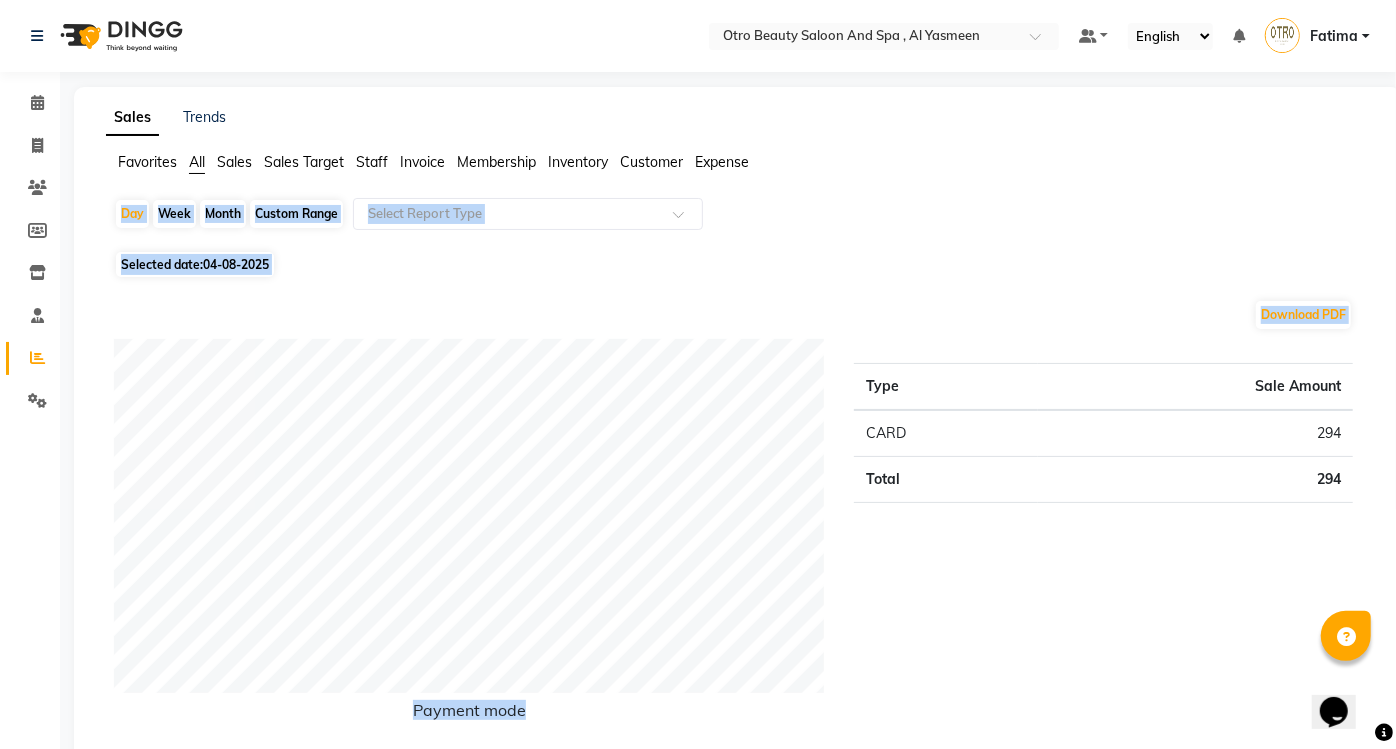 drag, startPoint x: 1393, startPoint y: 189, endPoint x: 1404, endPoint y: 354, distance: 165.36626 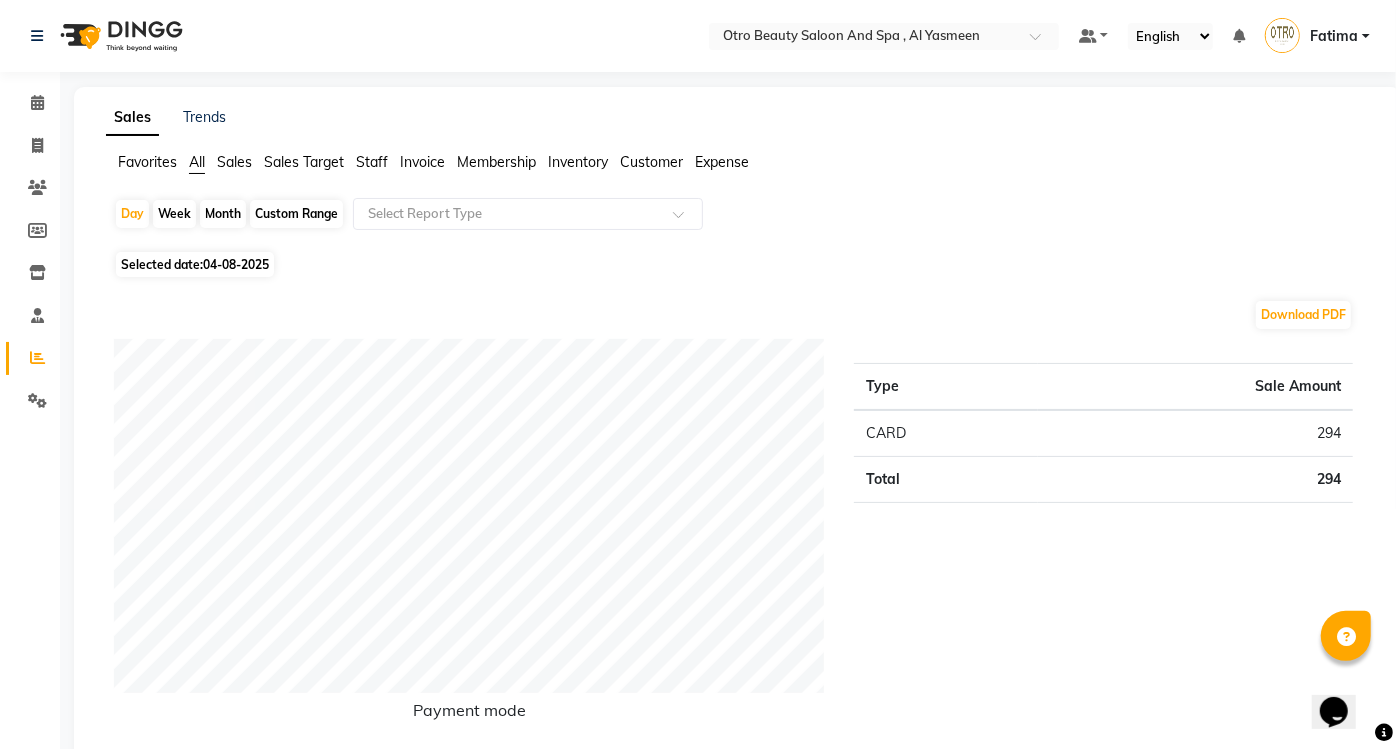 click on "Month" 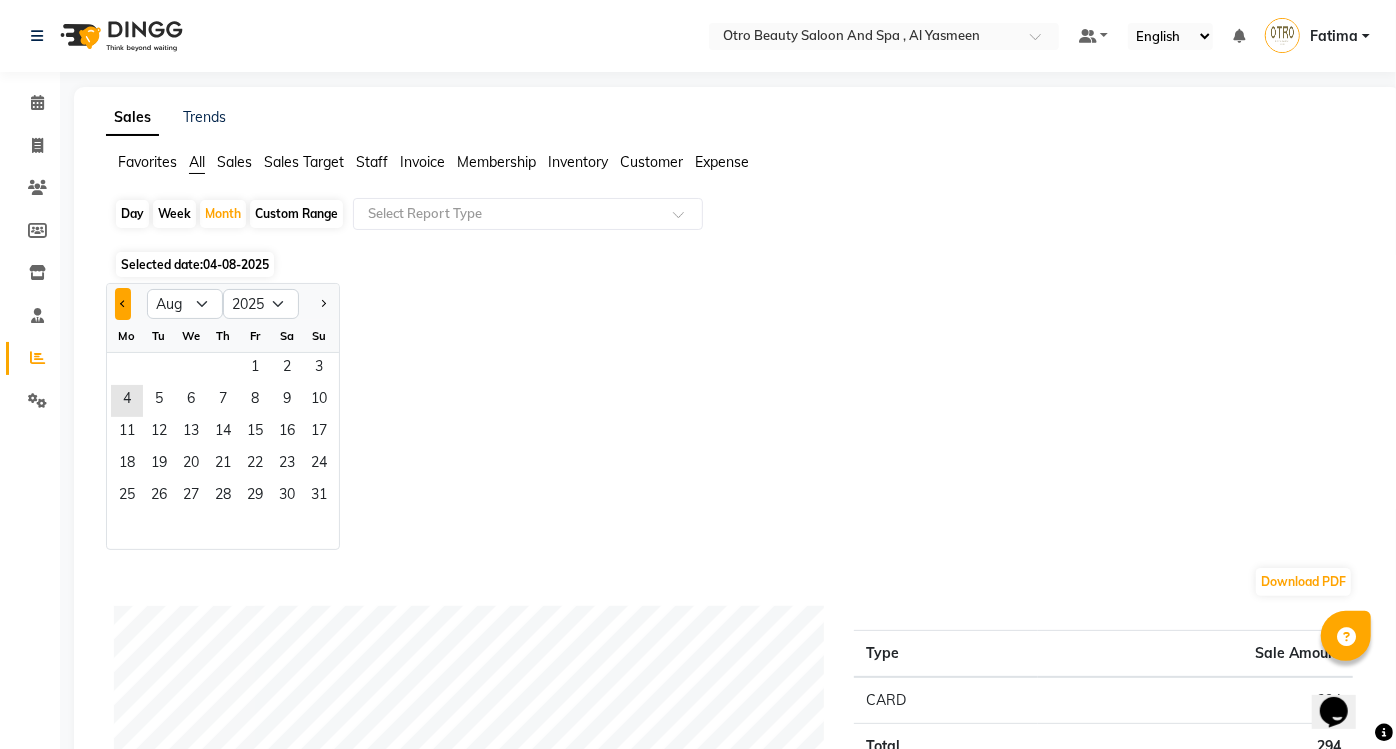 click 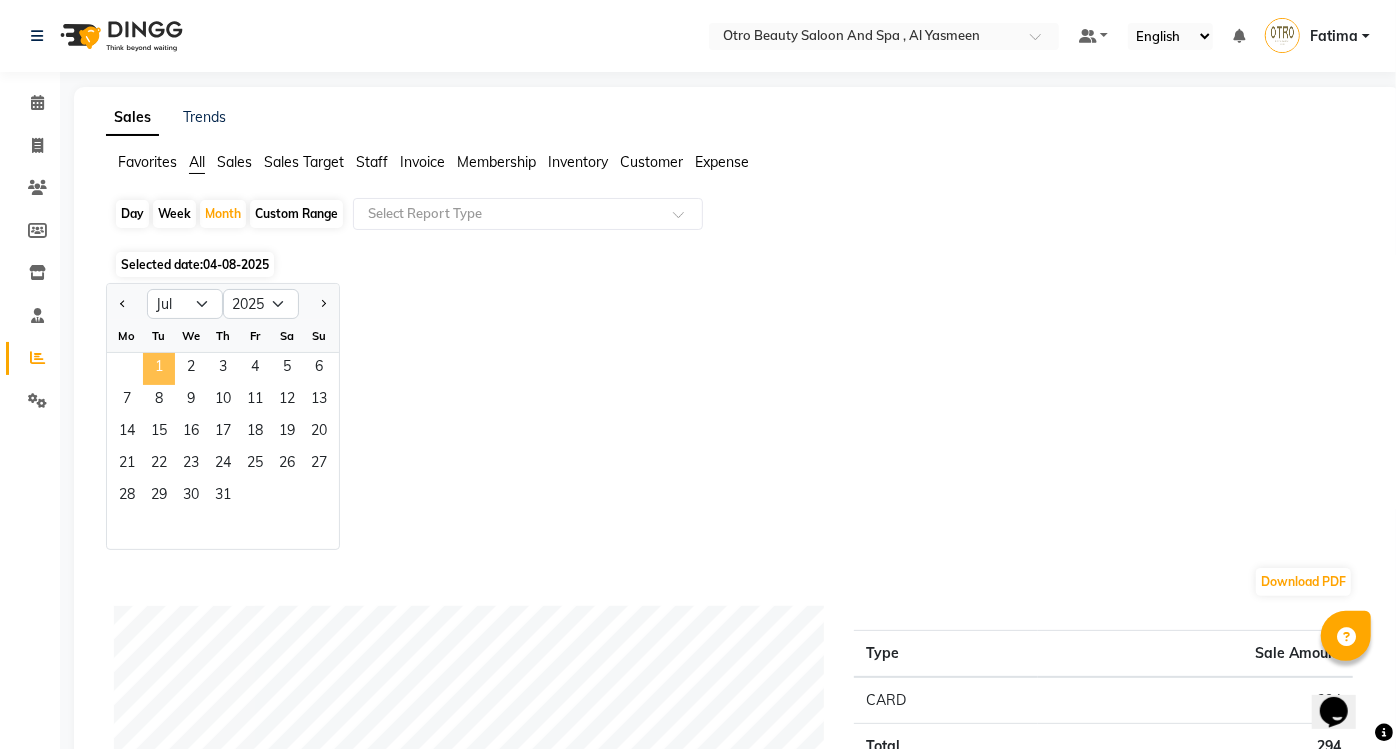click on "1" 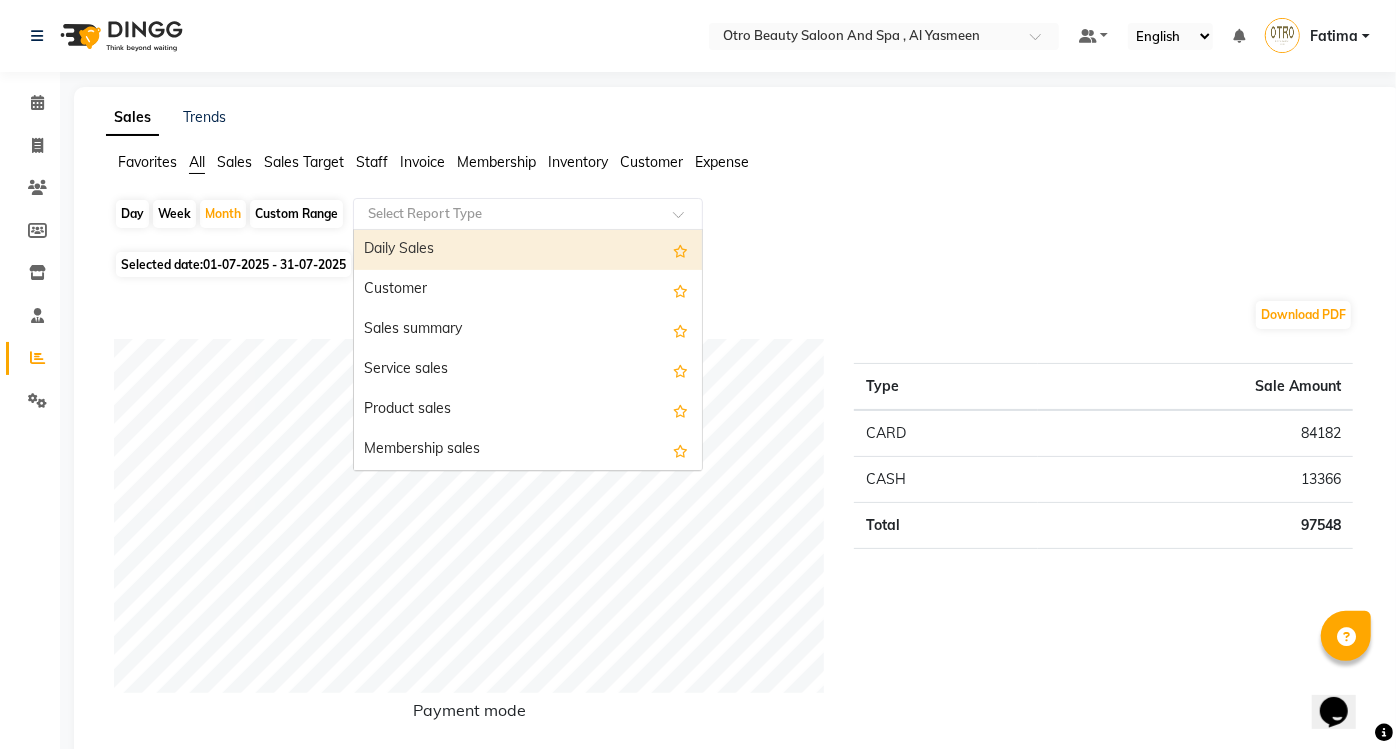 click 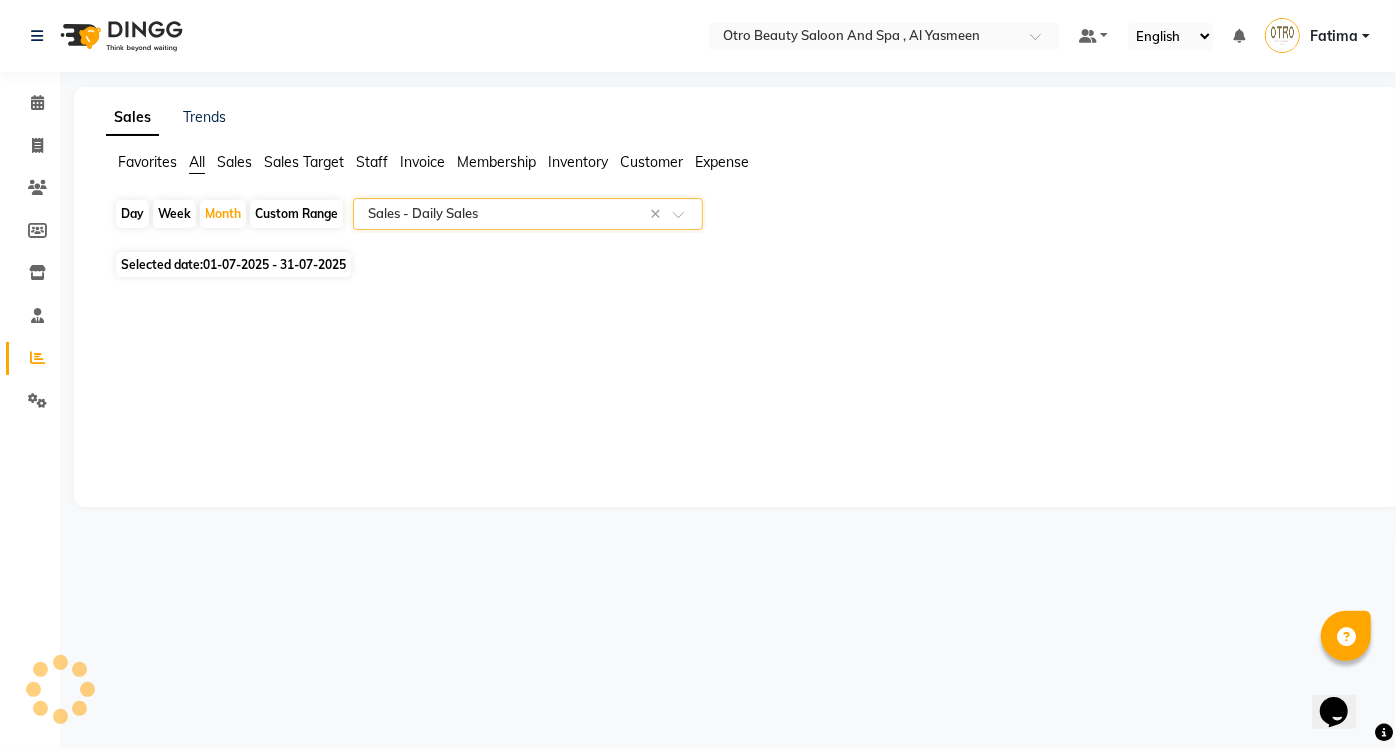 select on "full_report" 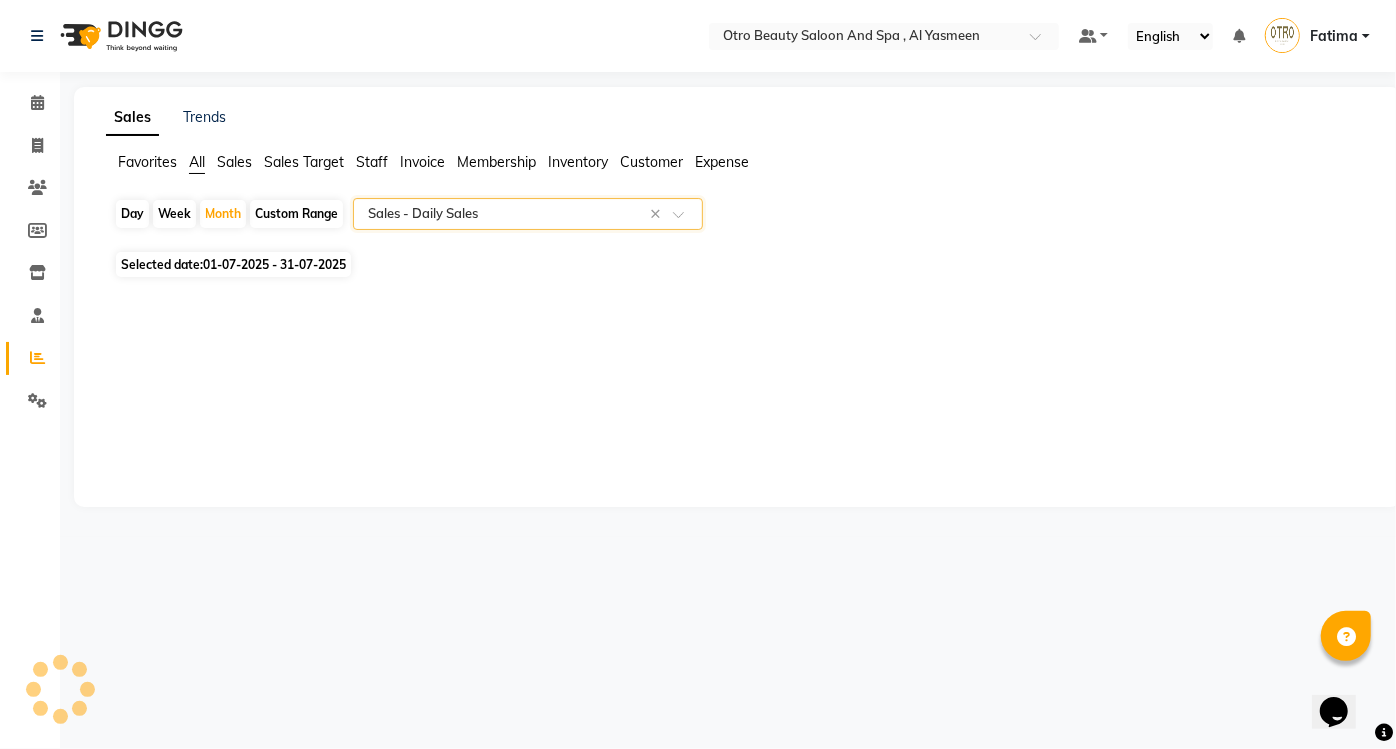 select on "pdf" 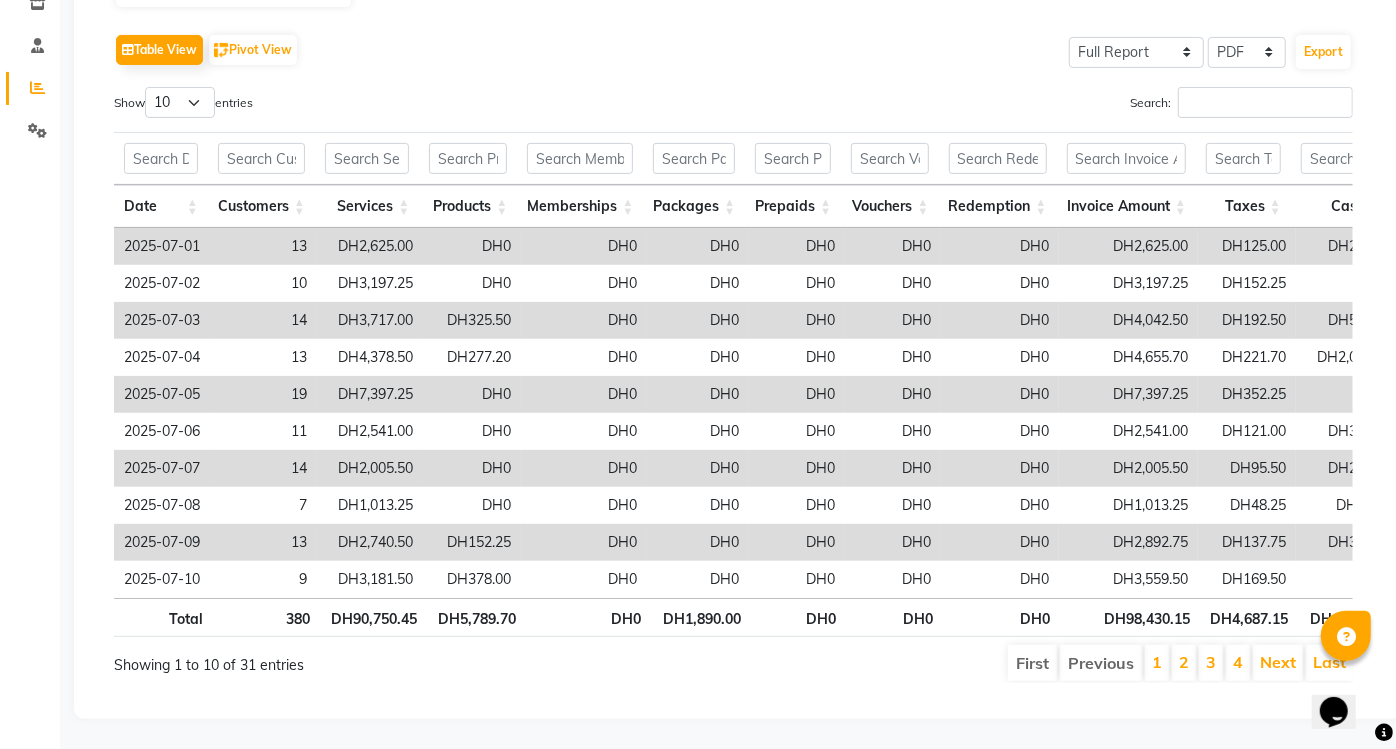scroll, scrollTop: 301, scrollLeft: 0, axis: vertical 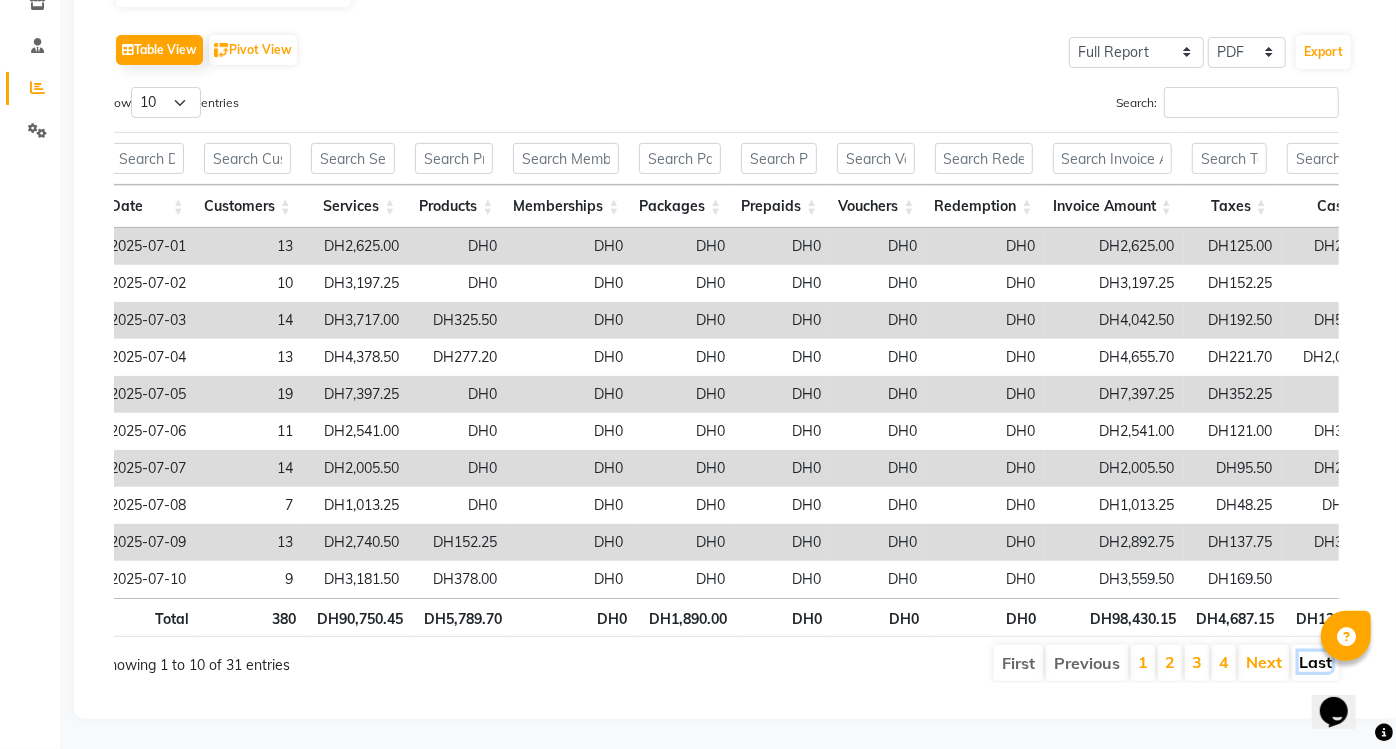 click on "Last" at bounding box center (1315, 662) 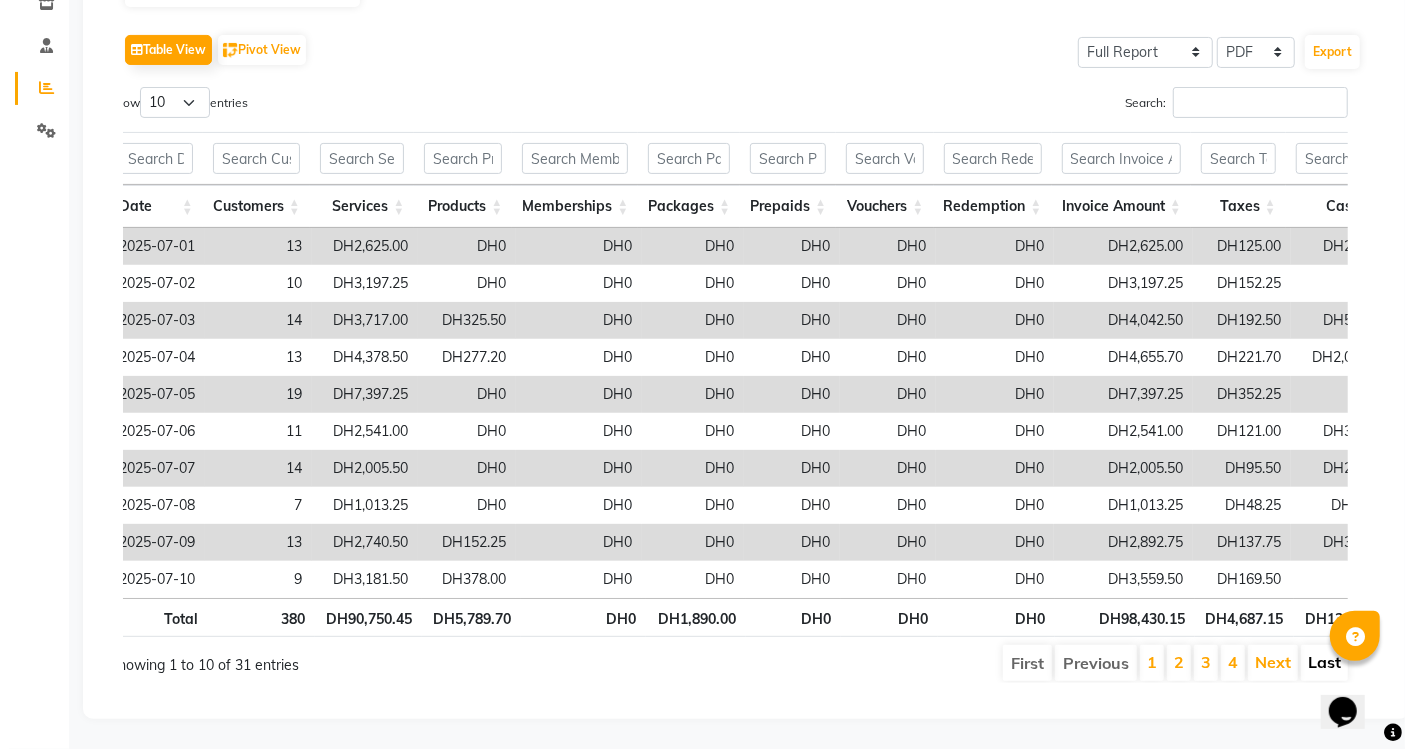 scroll, scrollTop: 0, scrollLeft: 0, axis: both 